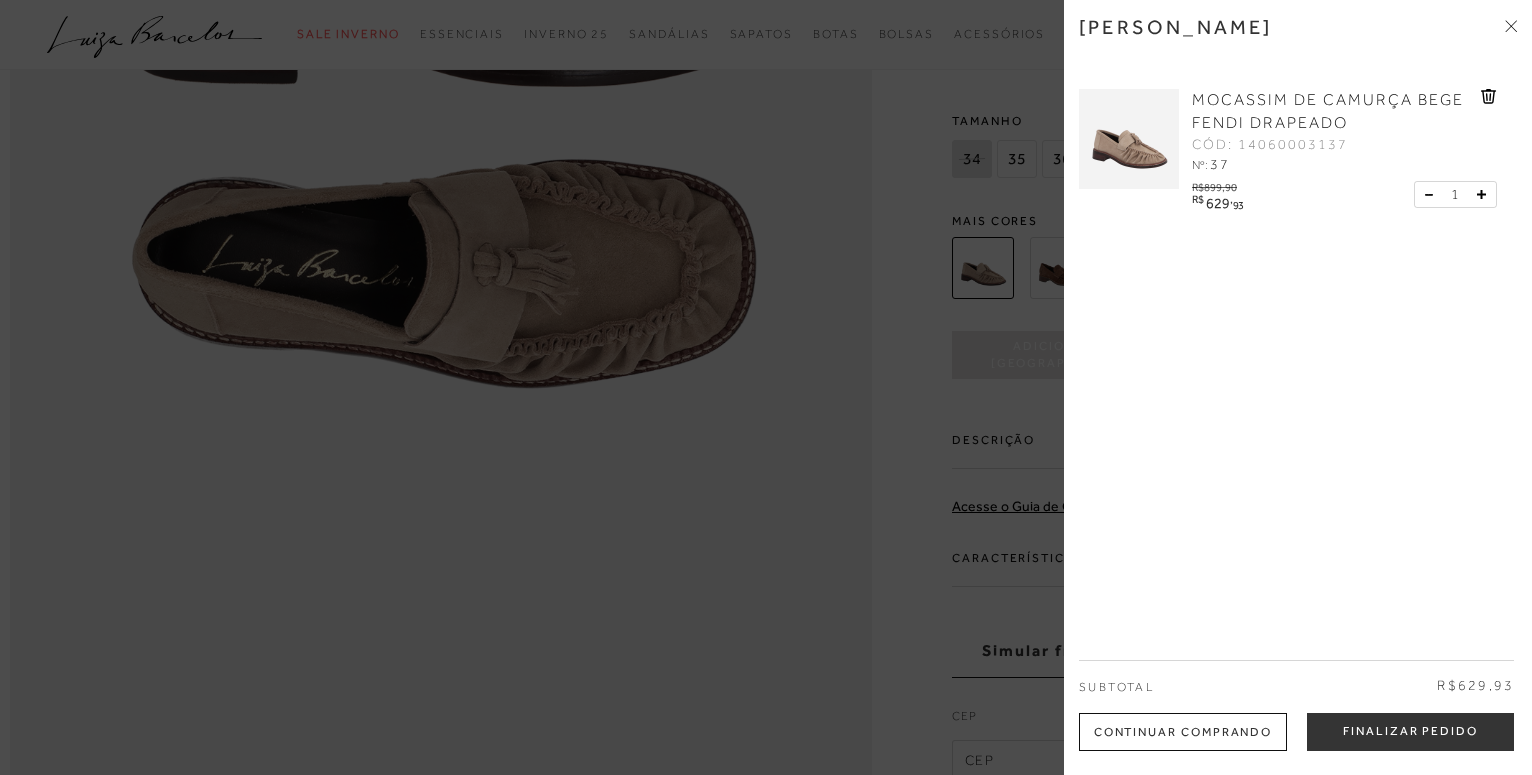 scroll, scrollTop: 1734, scrollLeft: 0, axis: vertical 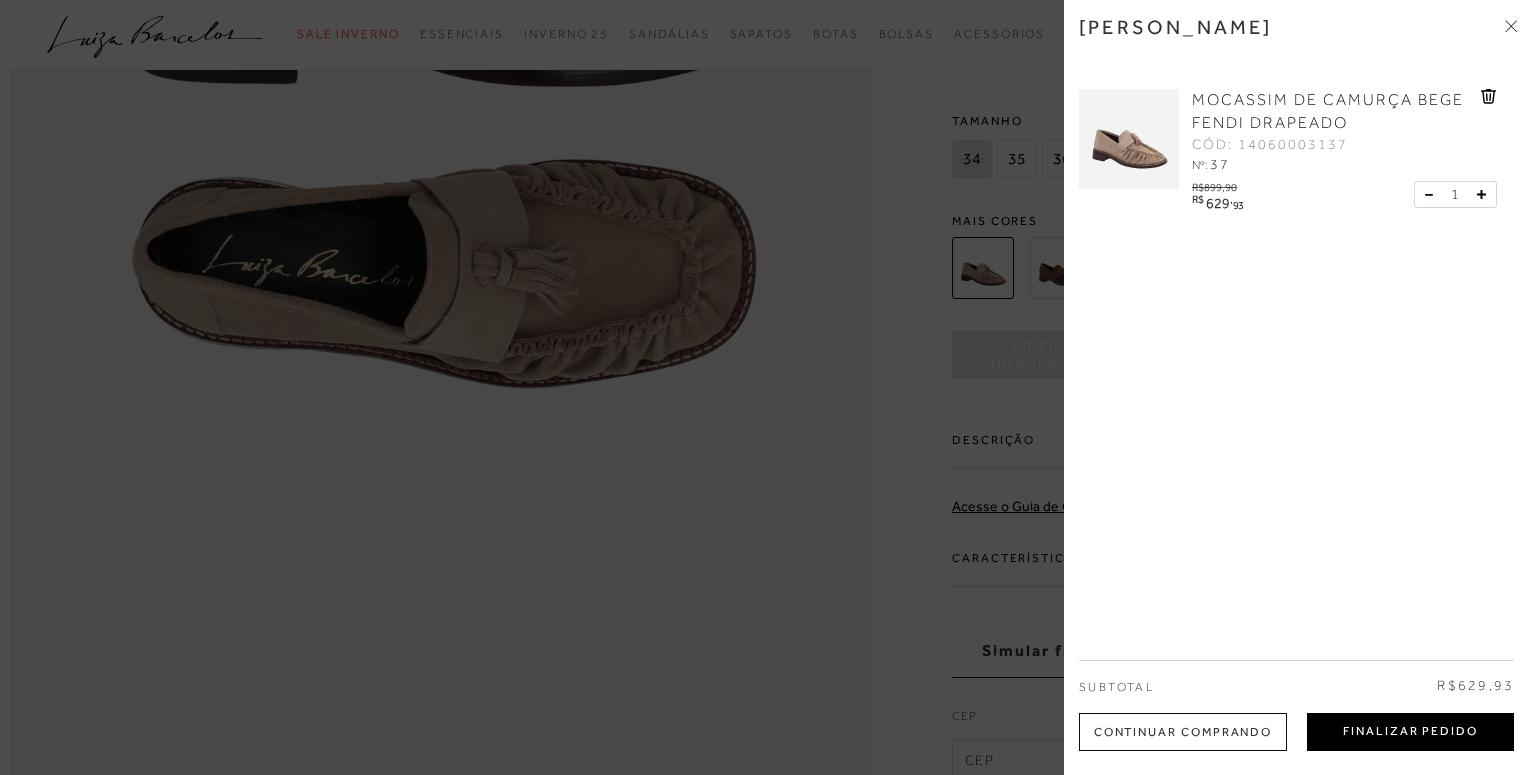 click on "Finalizar Pedido" at bounding box center (1410, 732) 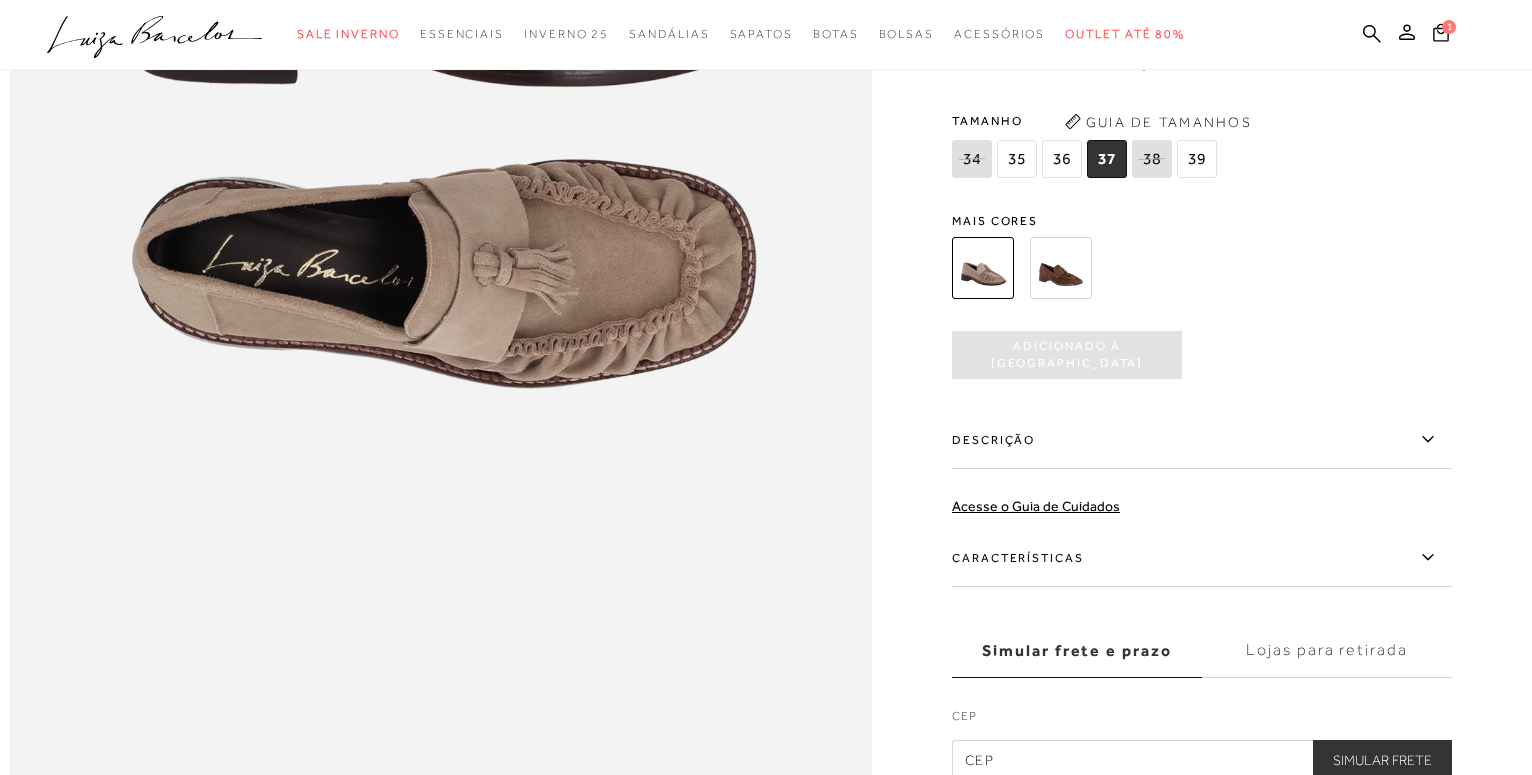 scroll, scrollTop: 0, scrollLeft: 0, axis: both 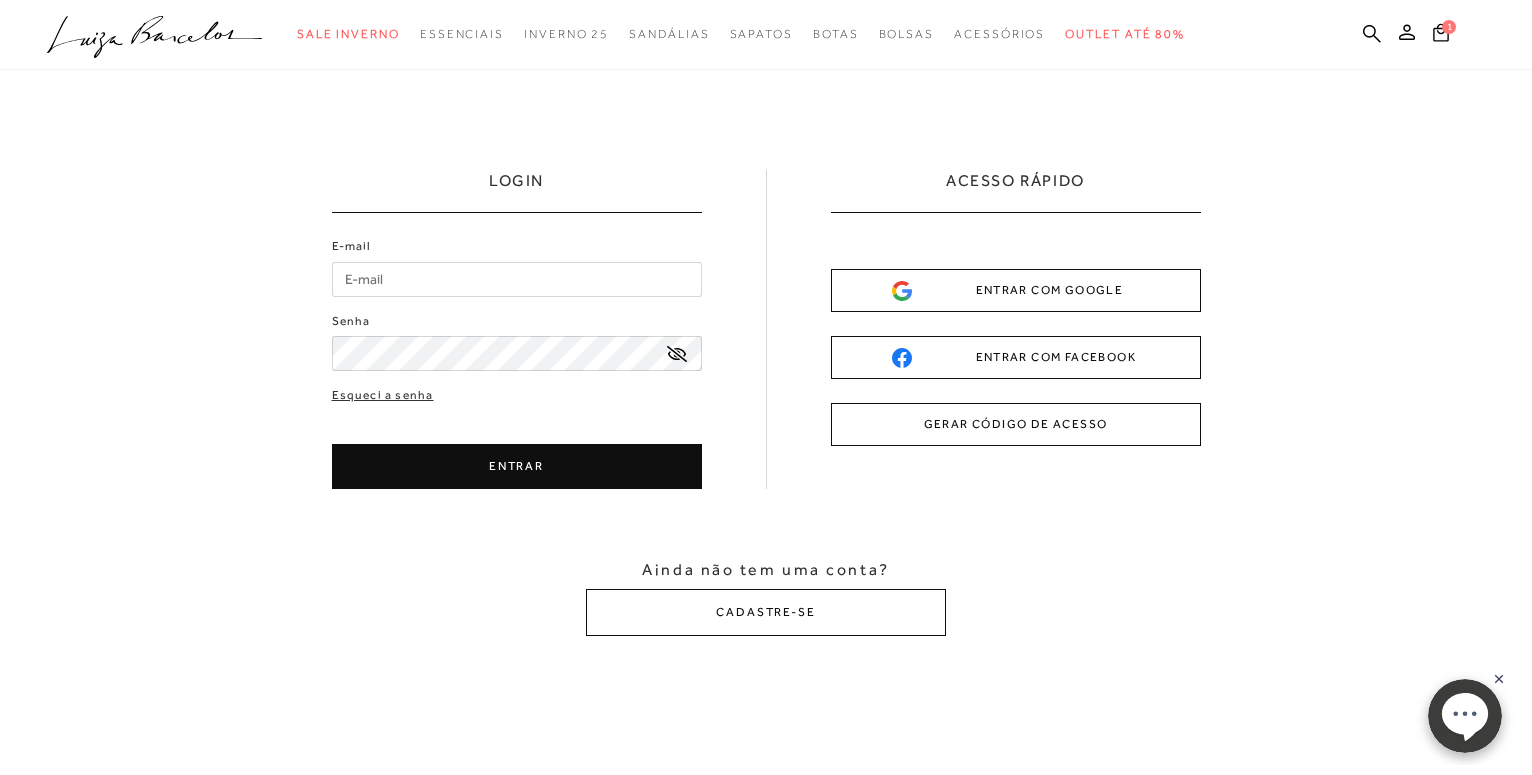 click on "E-mail" at bounding box center [517, 279] 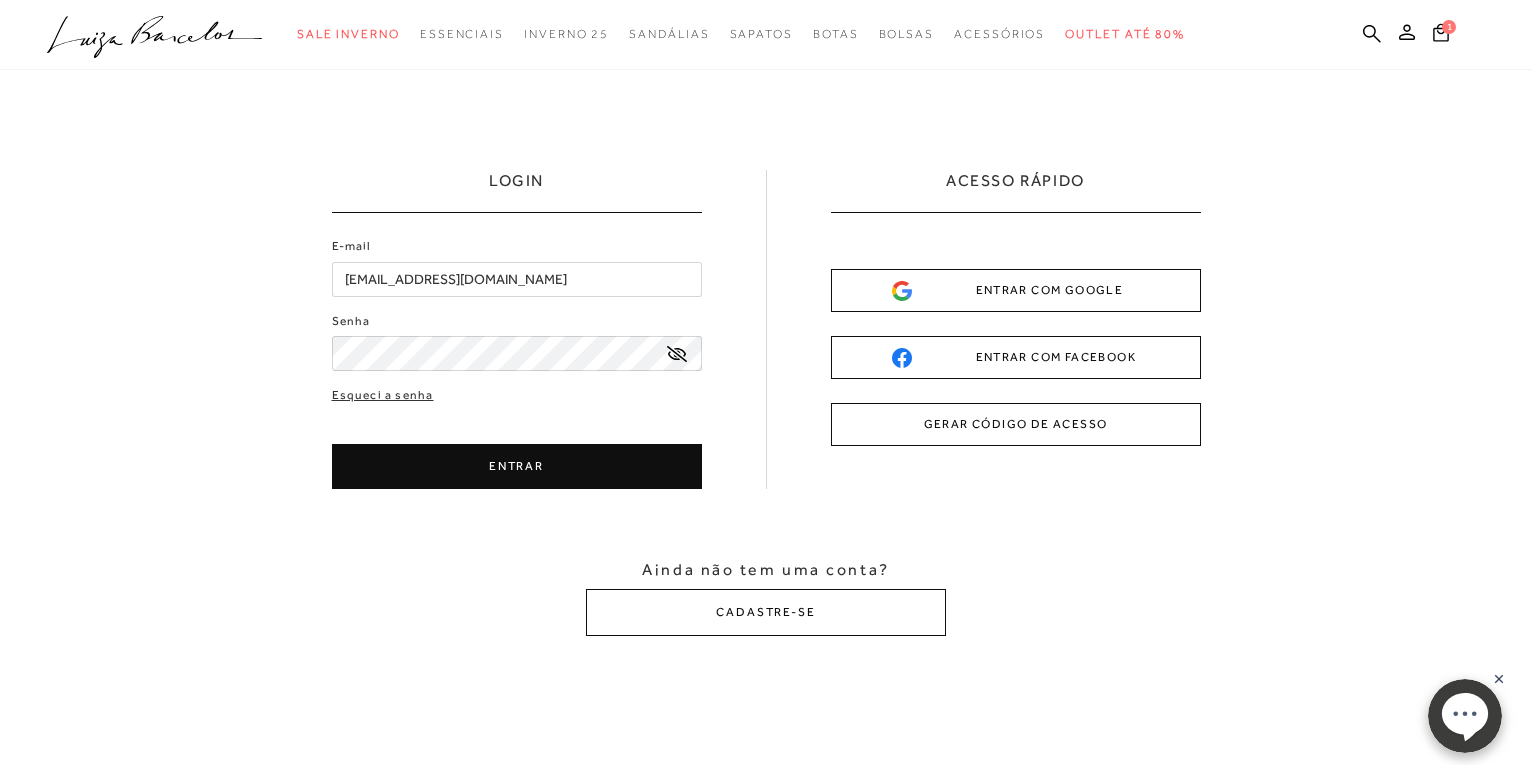type on "lhiga66@gmail.com" 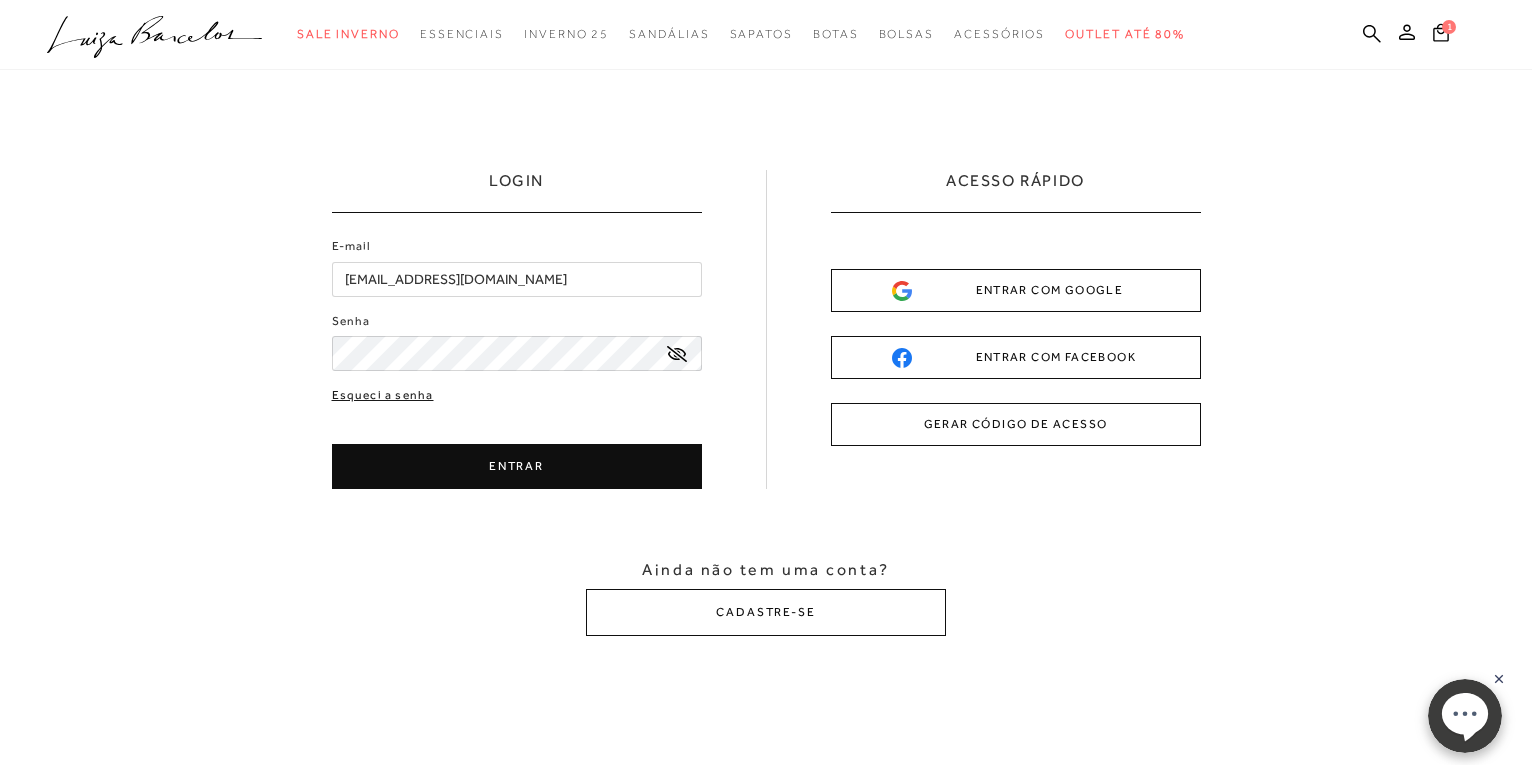 click on "E-mail
lhiga66@gmail.com
Senha
Esqueci a senha
ENTRAR" at bounding box center (517, 363) 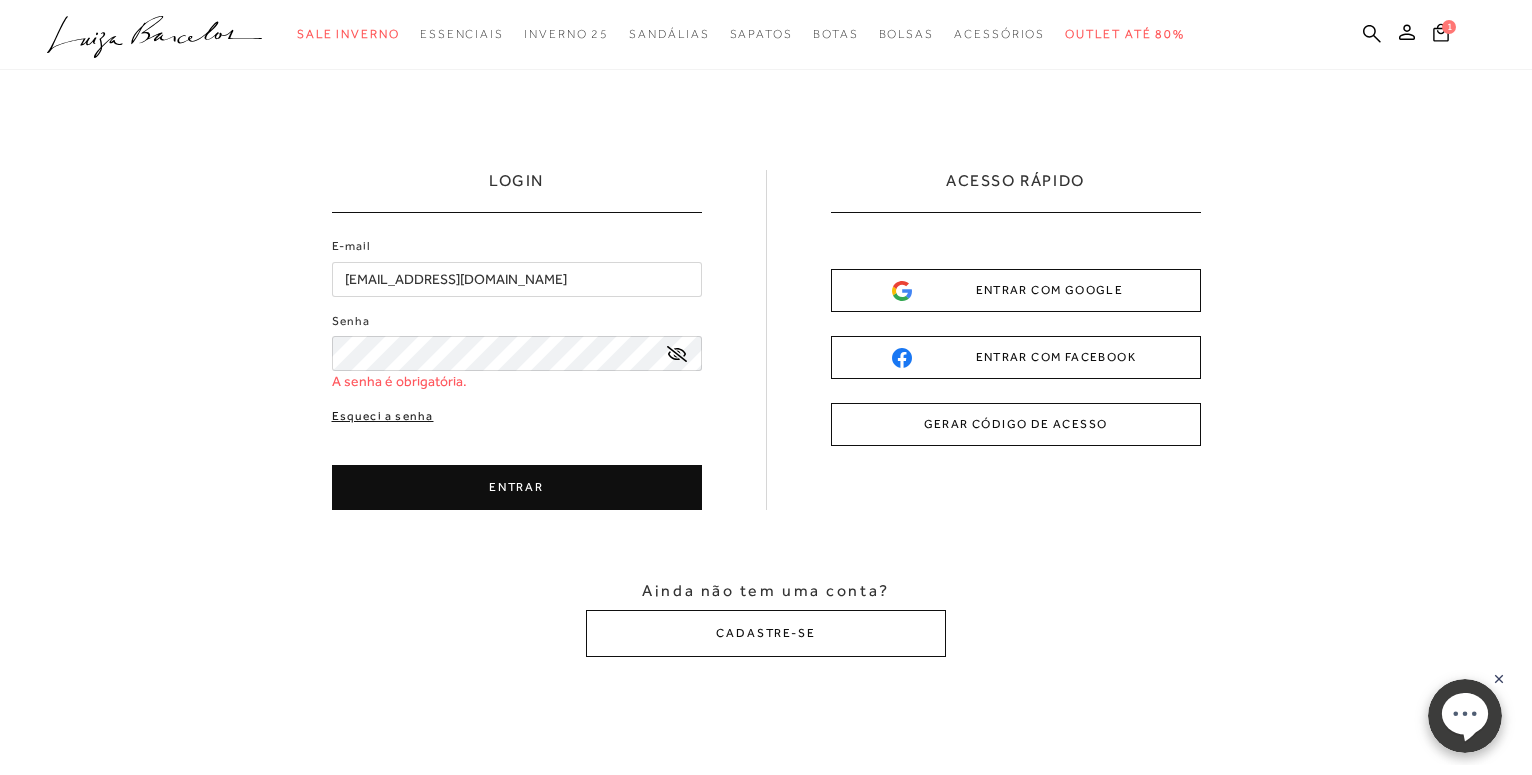 click on "Esqueci a senha" at bounding box center (383, 416) 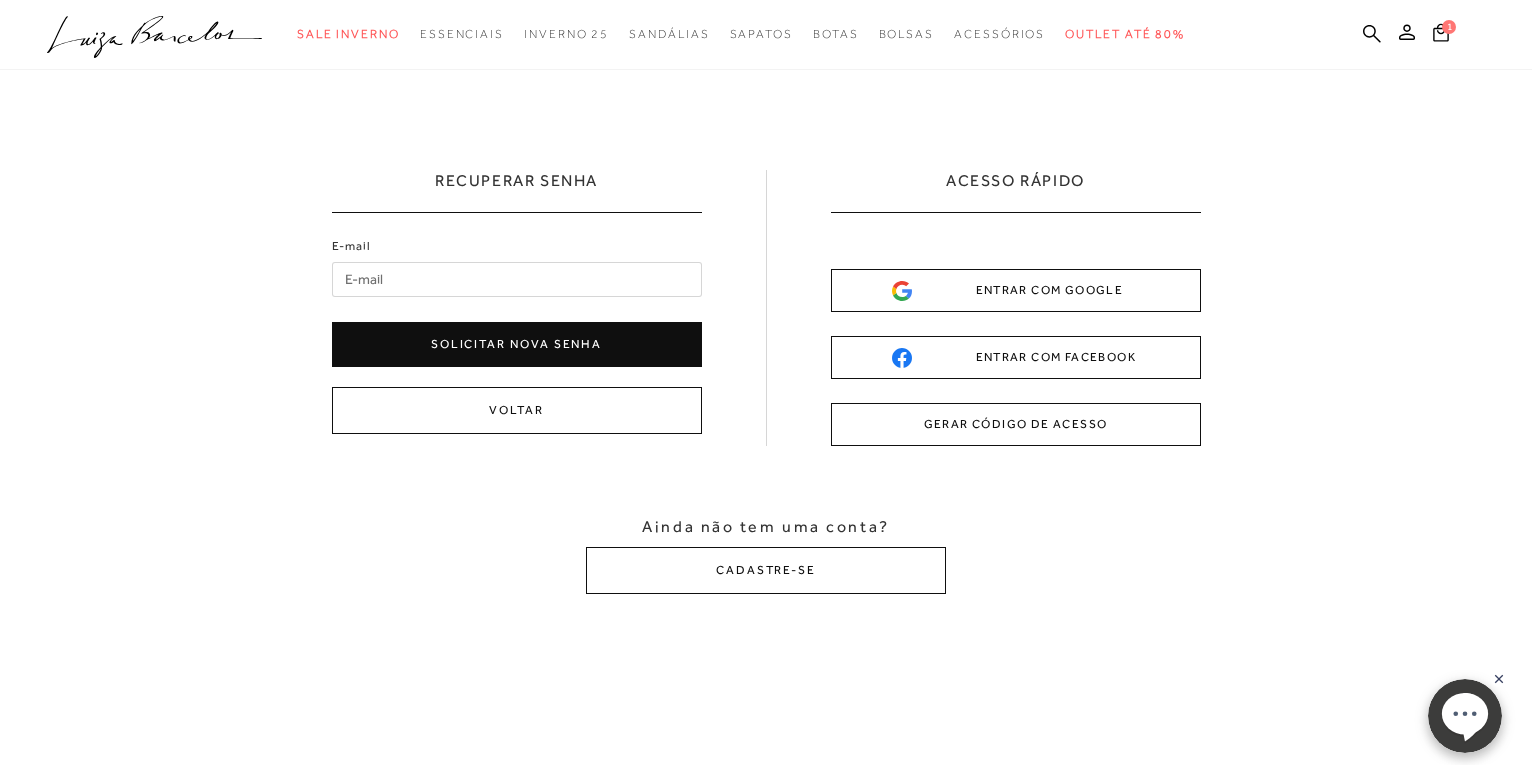 click on "E-mail" at bounding box center (517, 279) 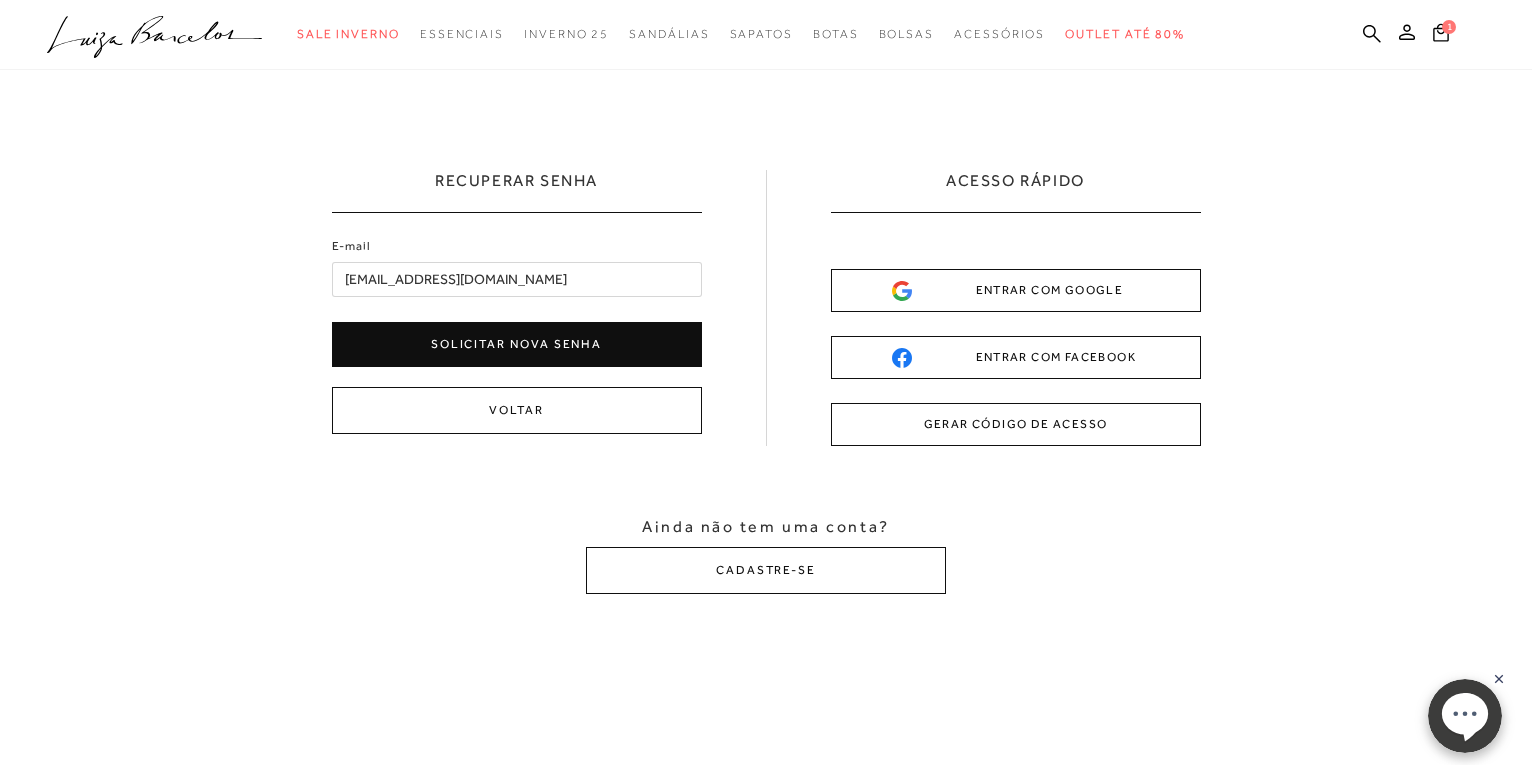 type on "lhiga66@gmail.com" 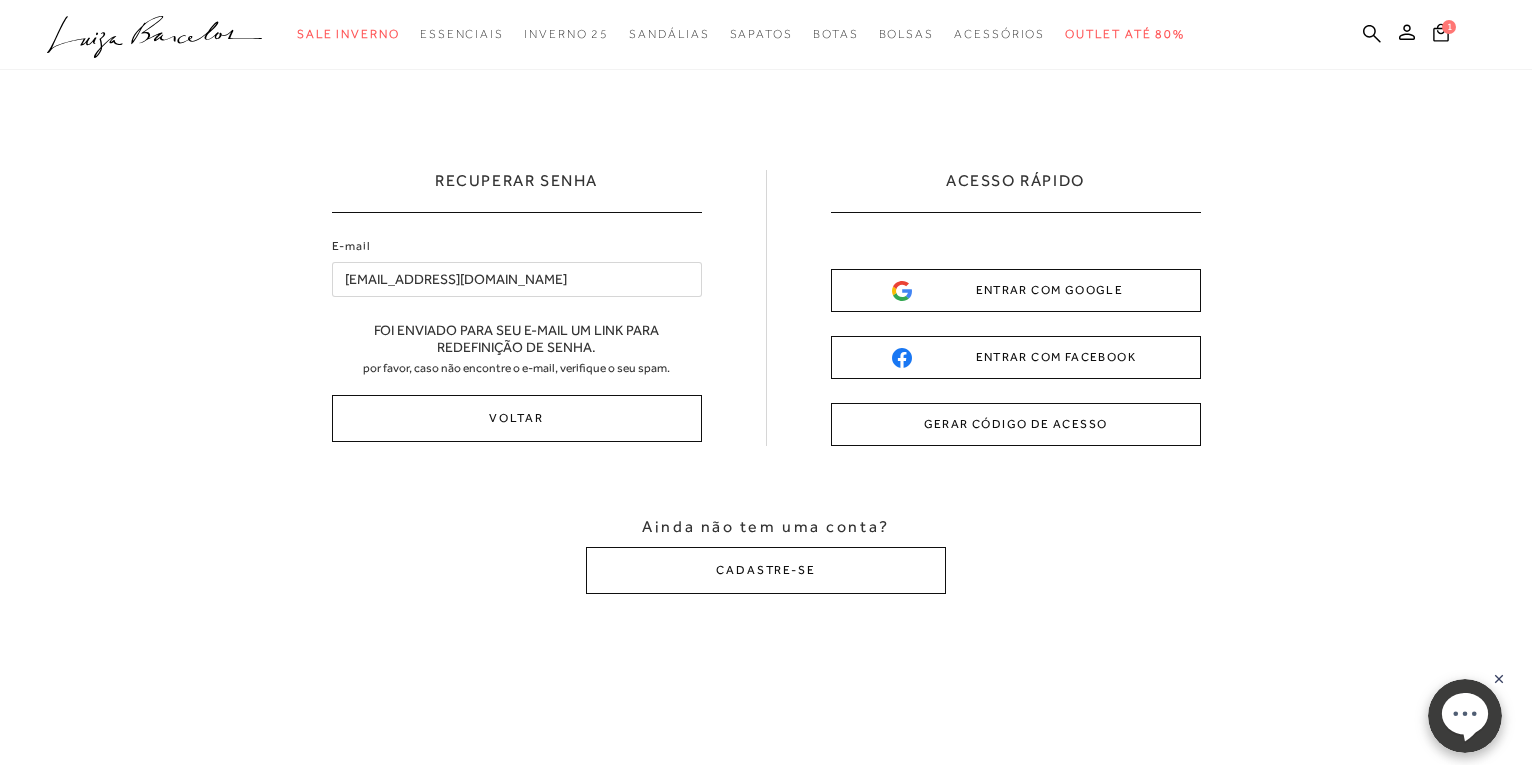 click on "GERAR CÓDIGO DE ACESSO" at bounding box center [1016, 424] 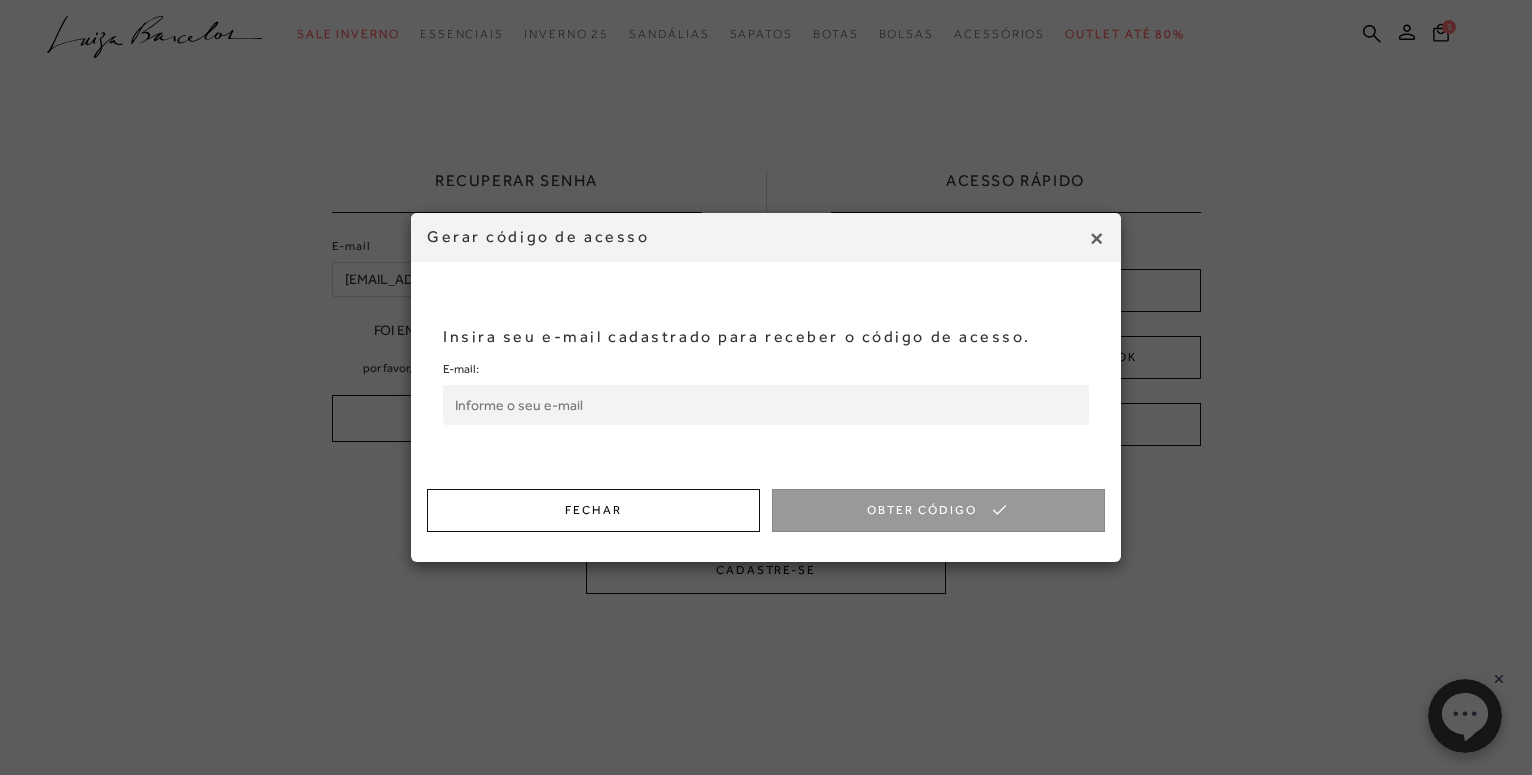 click on "E-mail:" at bounding box center (766, 405) 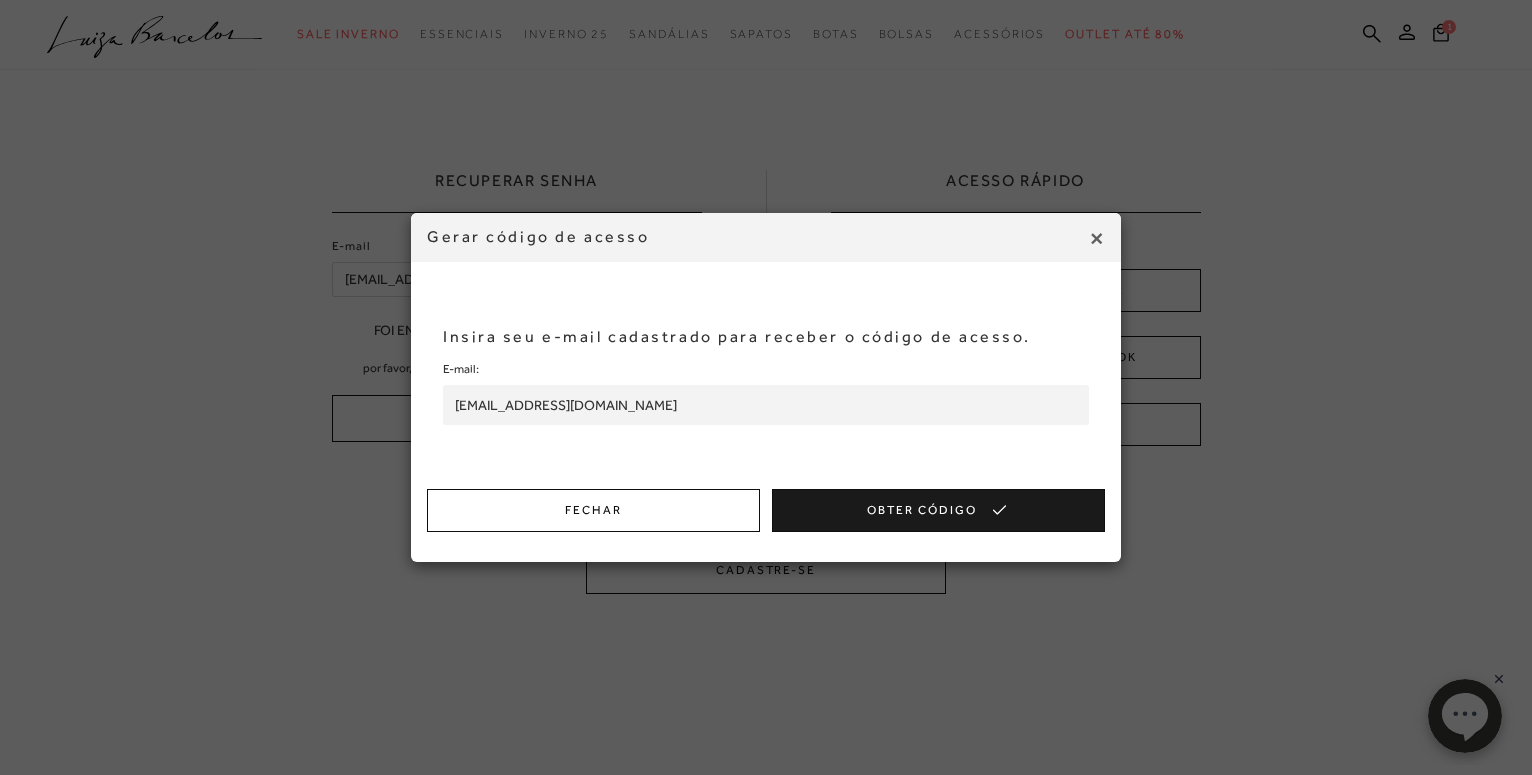 type on "lhiga66@gmail.com" 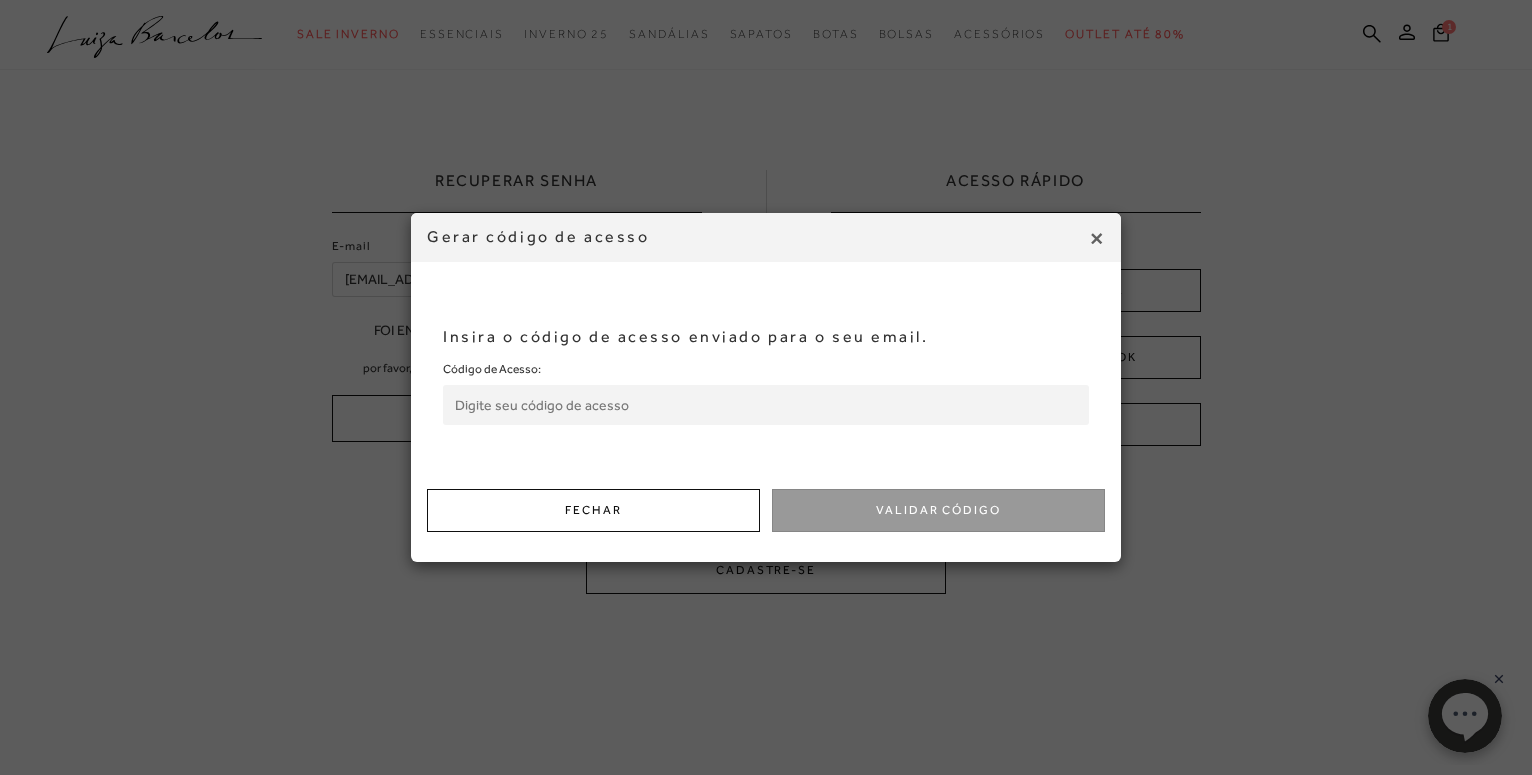 click on "Código de Acesso:" at bounding box center [766, 405] 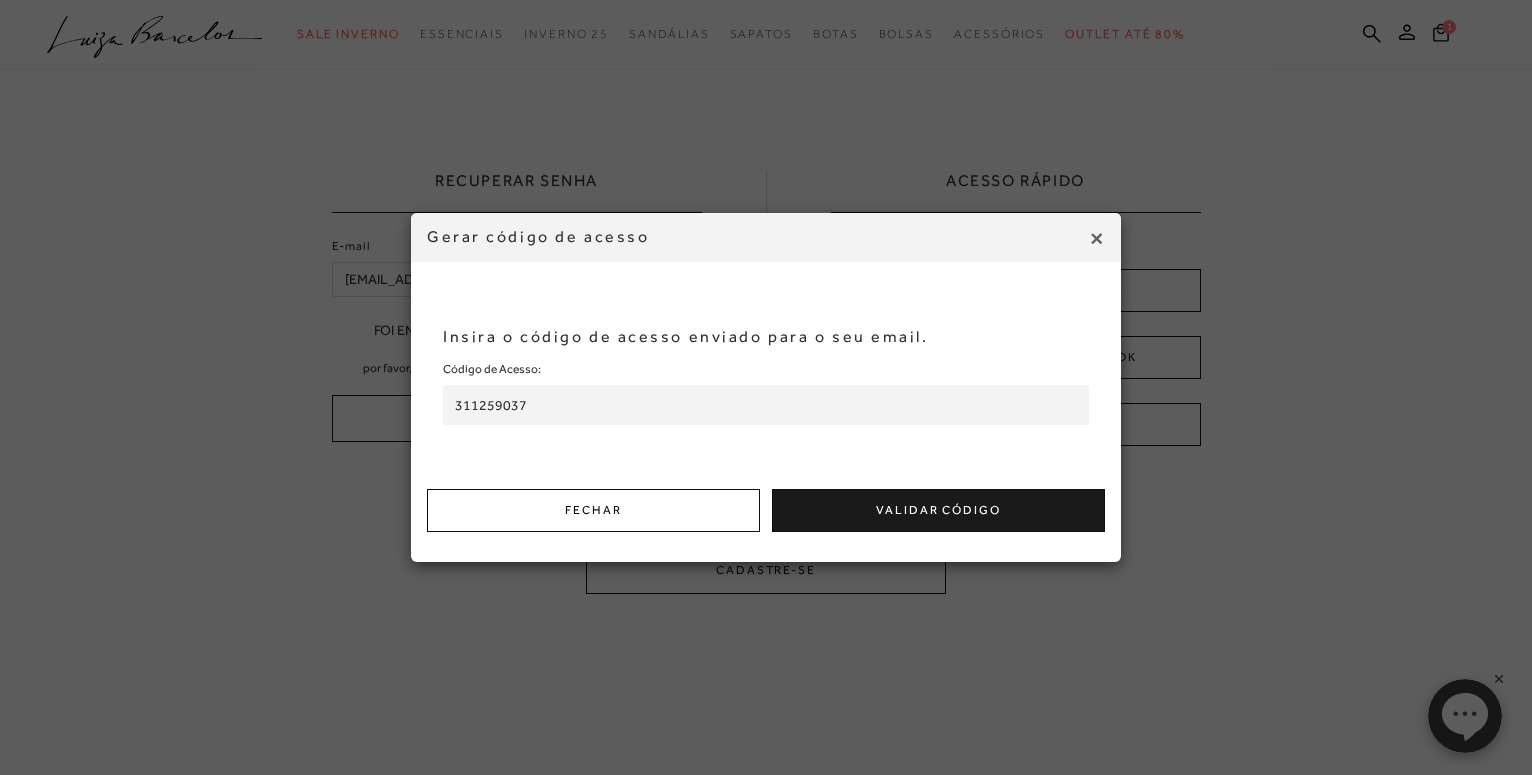 type on "311259037" 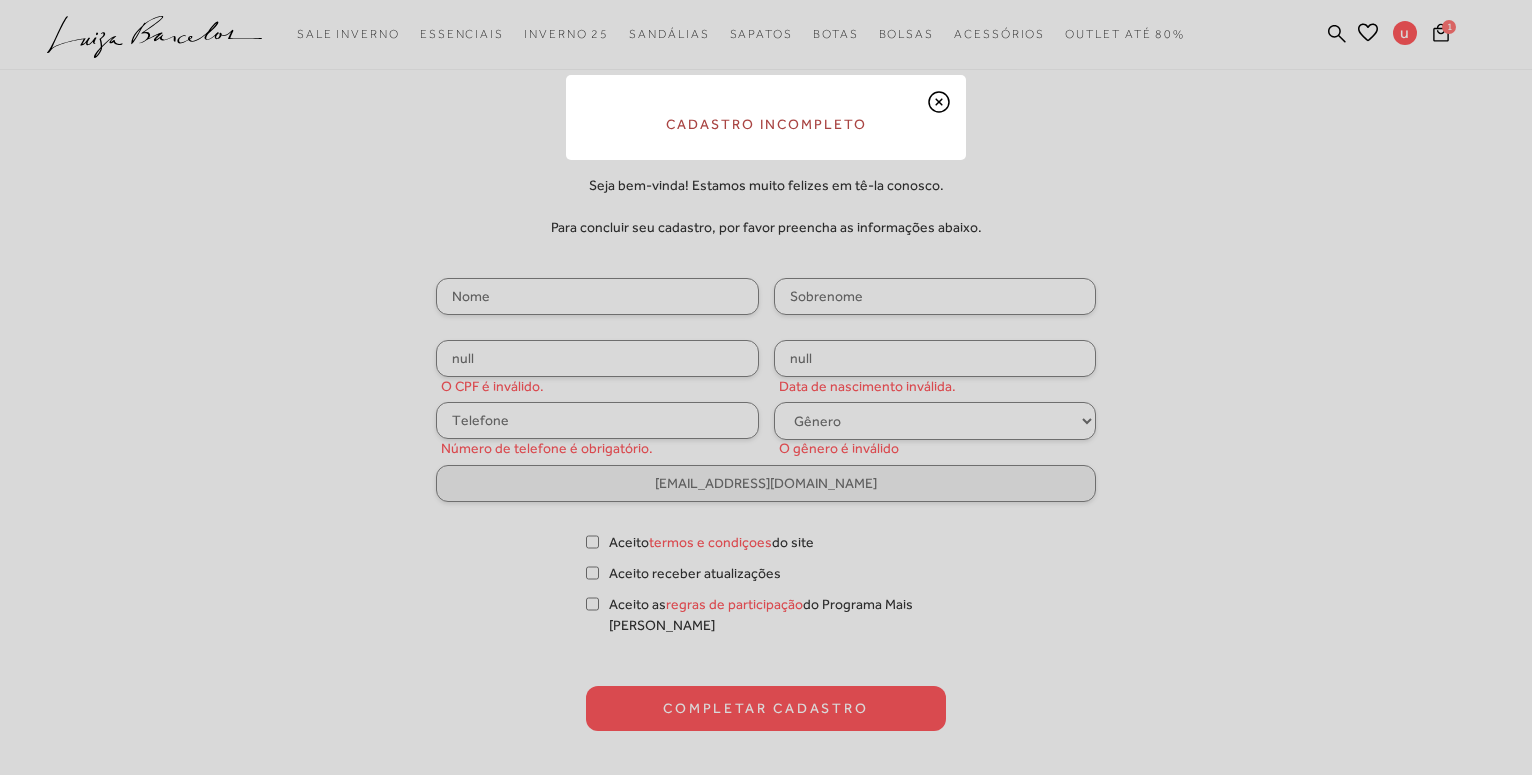 scroll, scrollTop: 0, scrollLeft: 0, axis: both 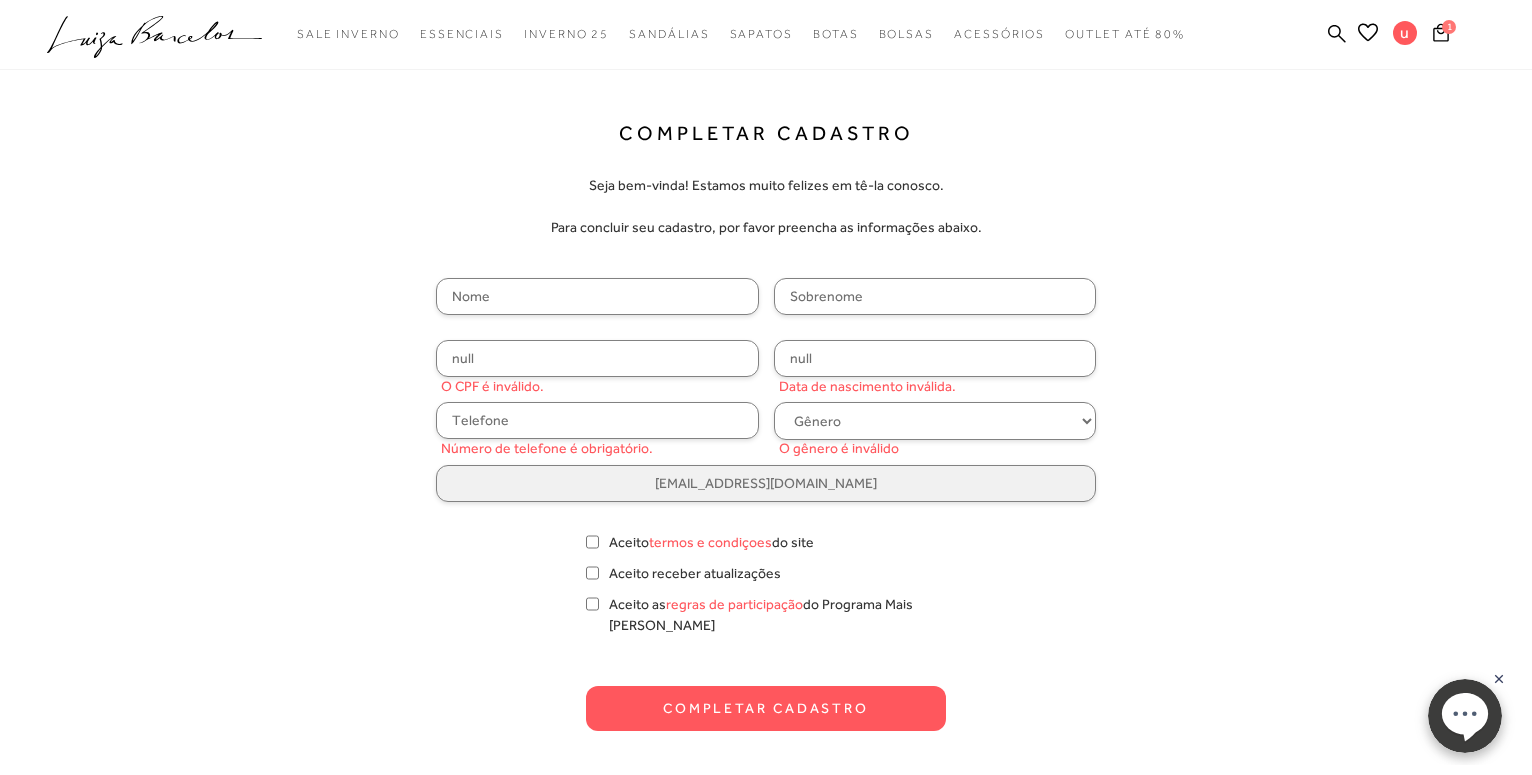 click at bounding box center [597, 296] 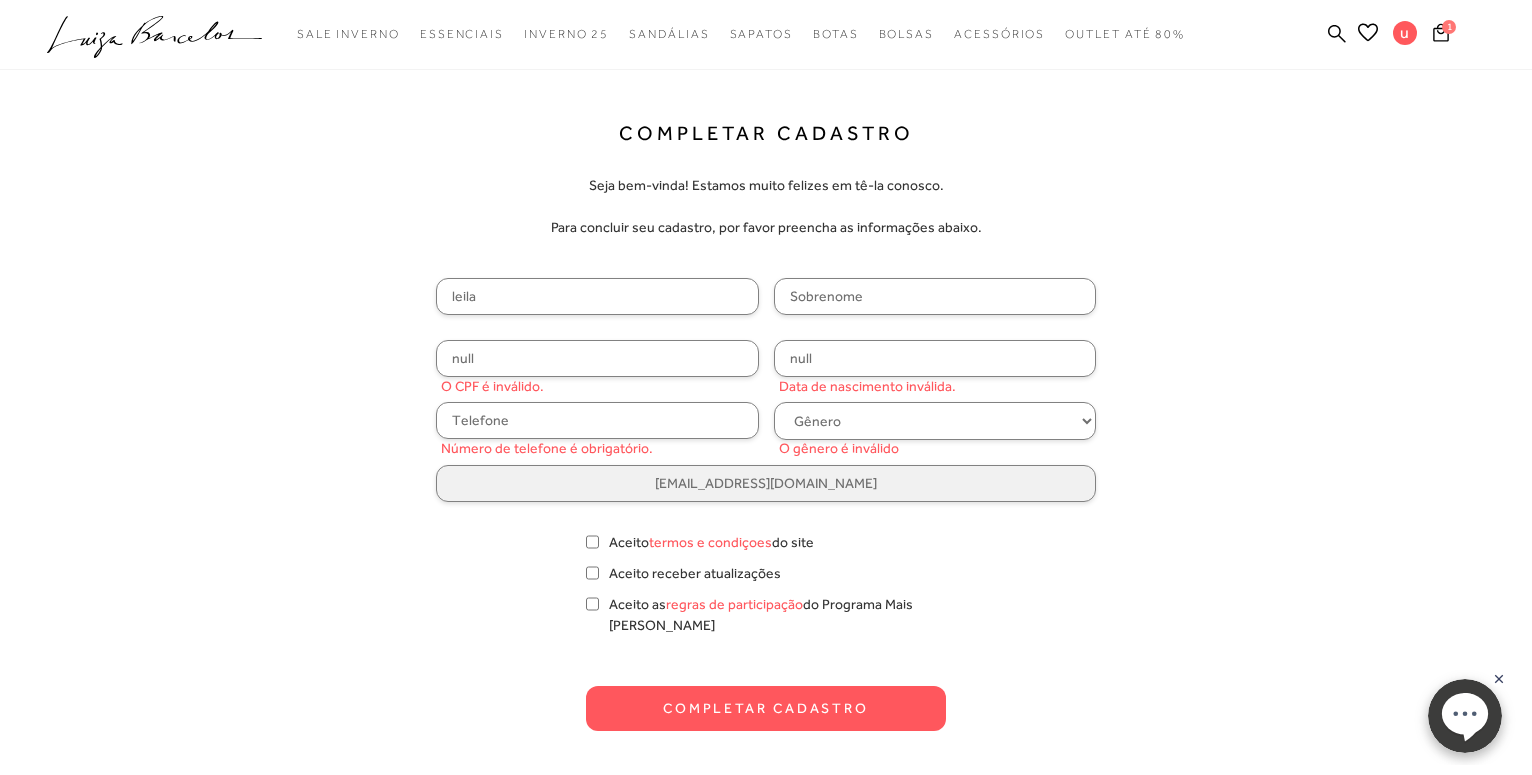 type on "leila" 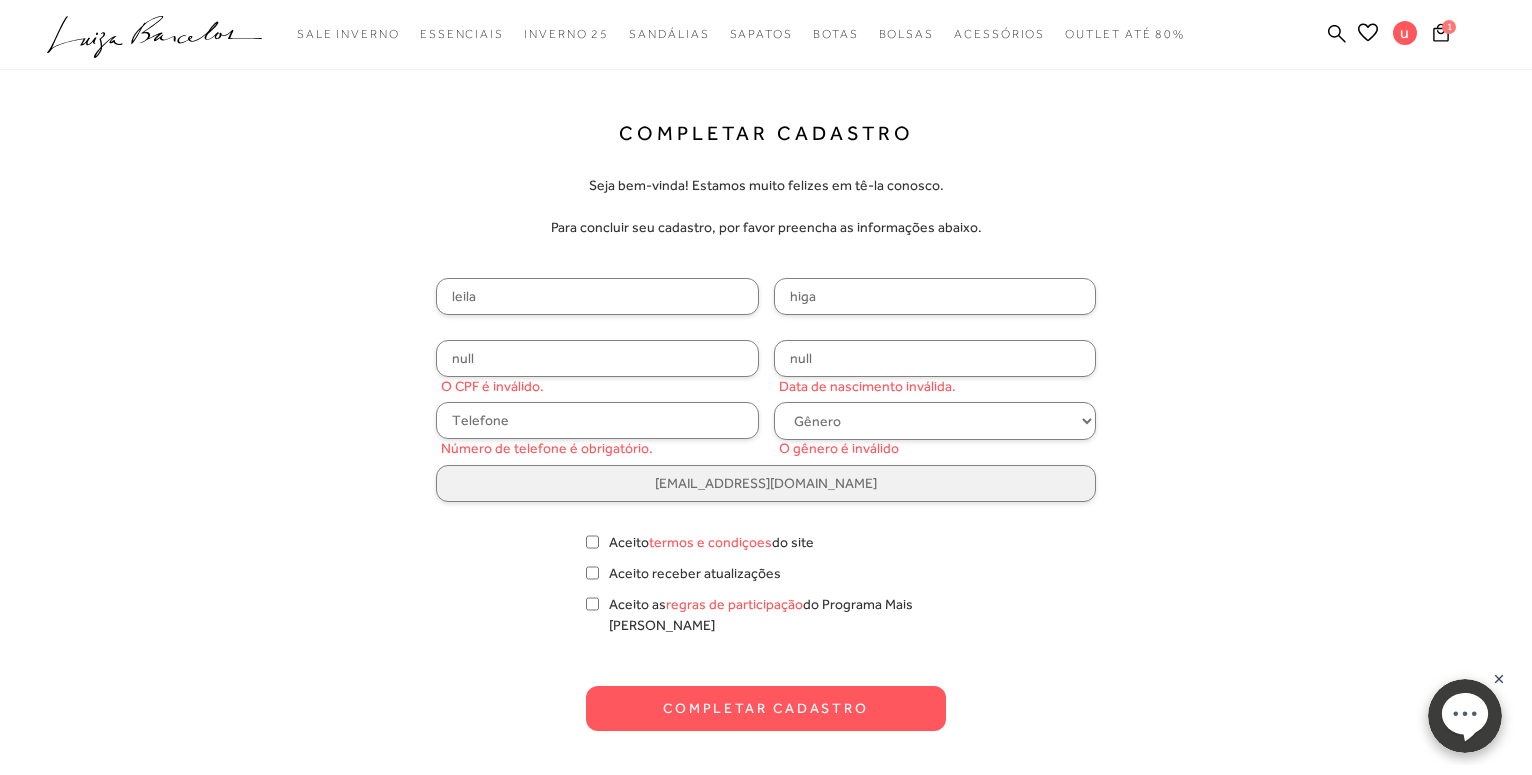 type on "higa" 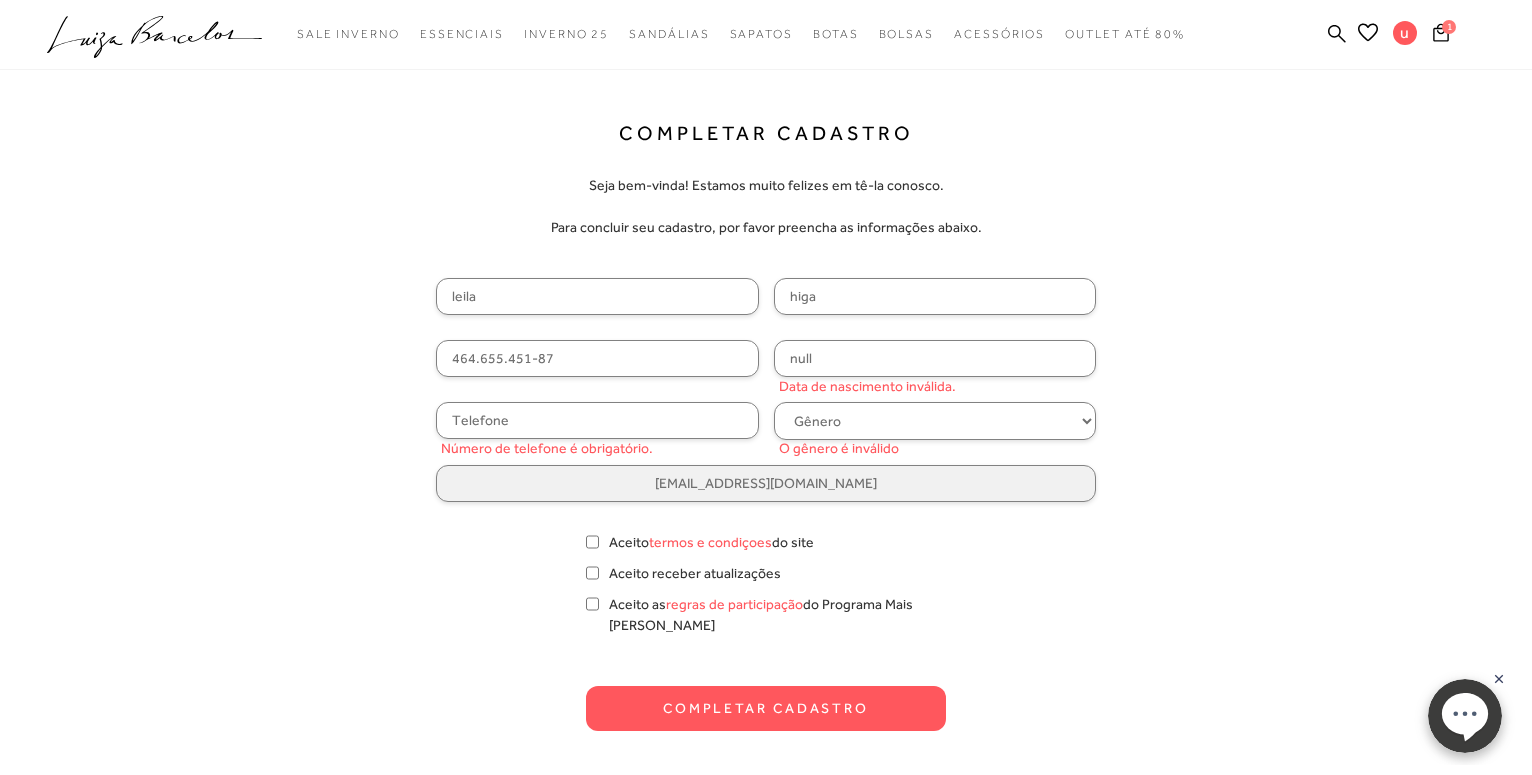 type on "464.655.451-87" 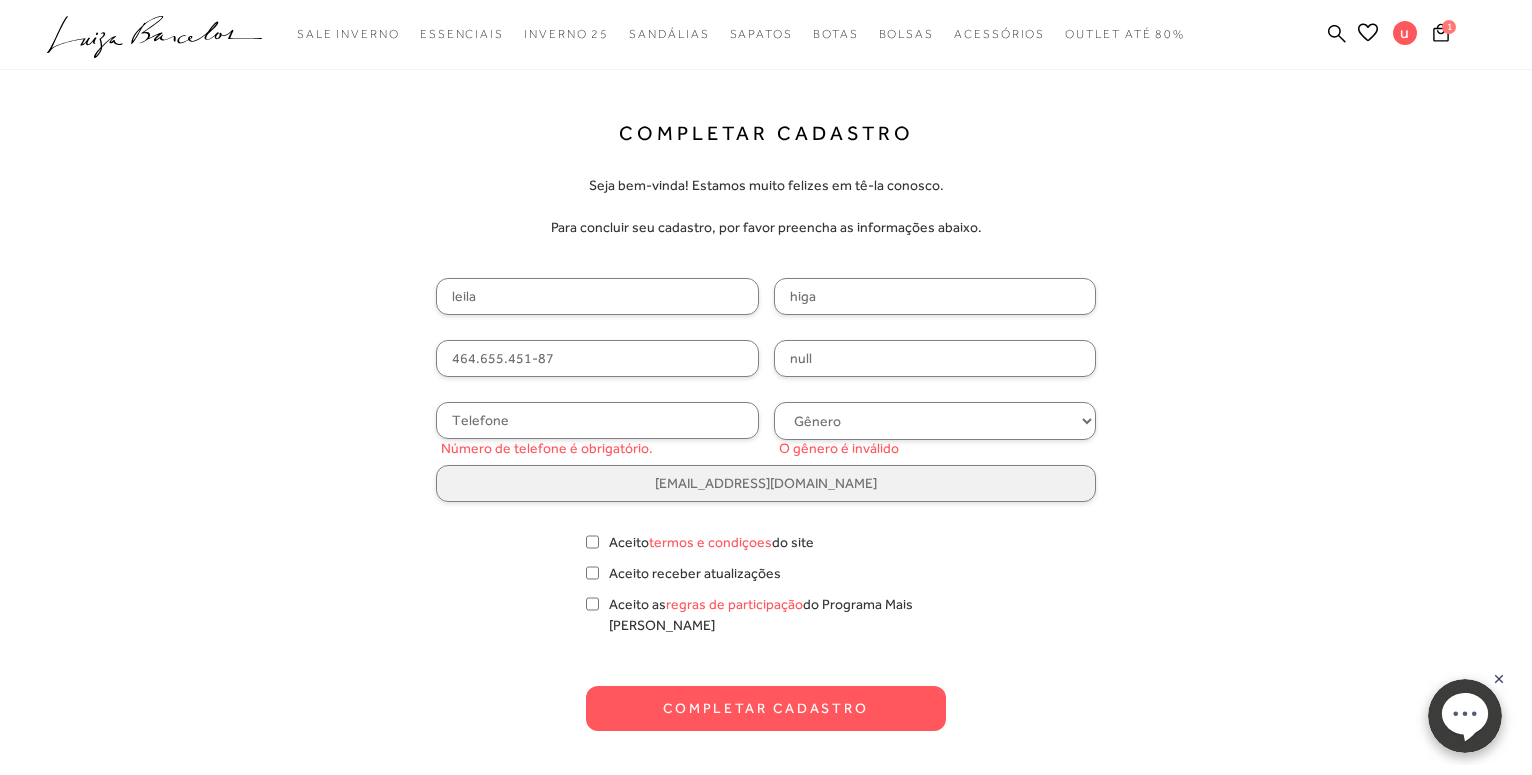 click on "null" at bounding box center (935, 358) 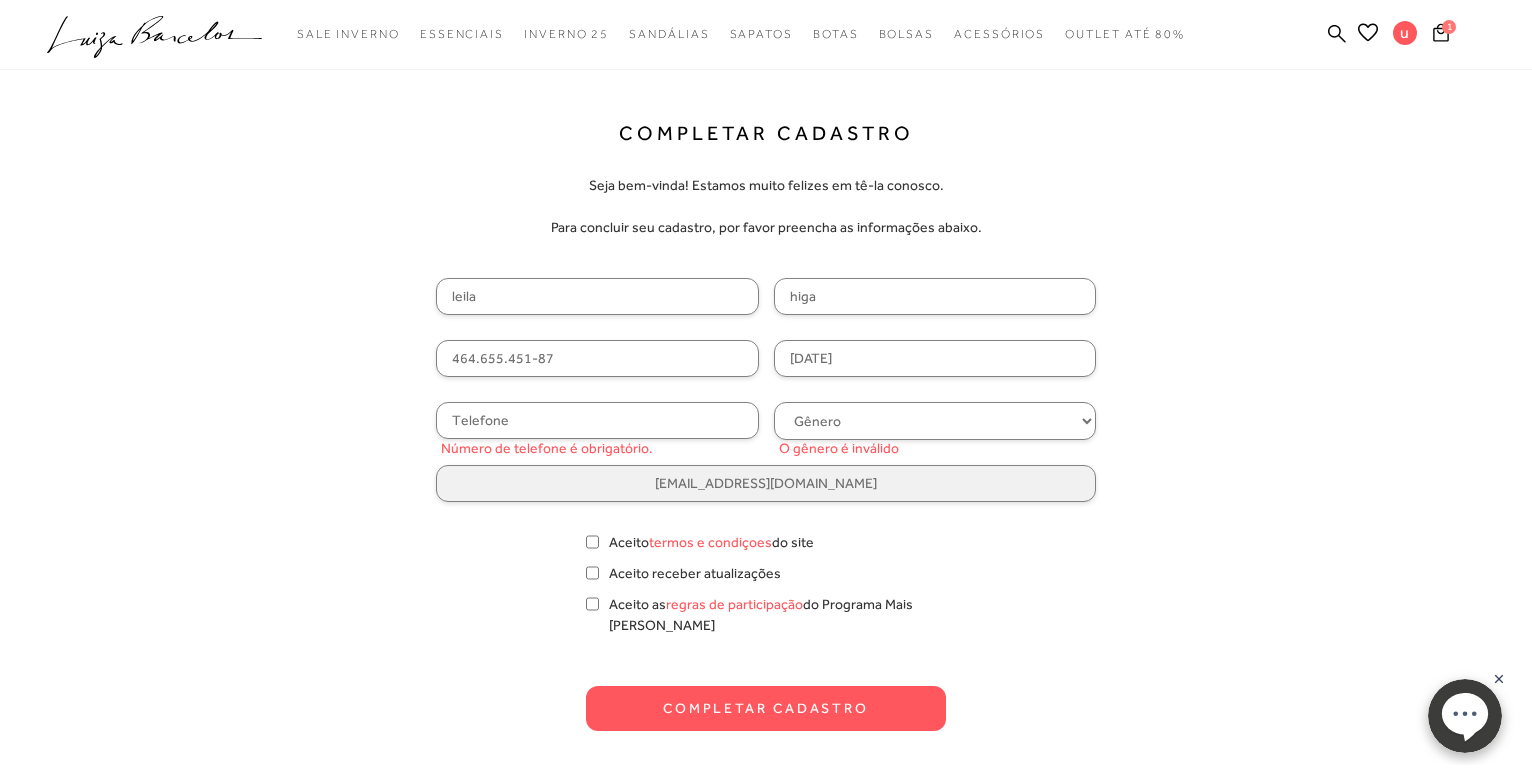 type on "21/07/1966" 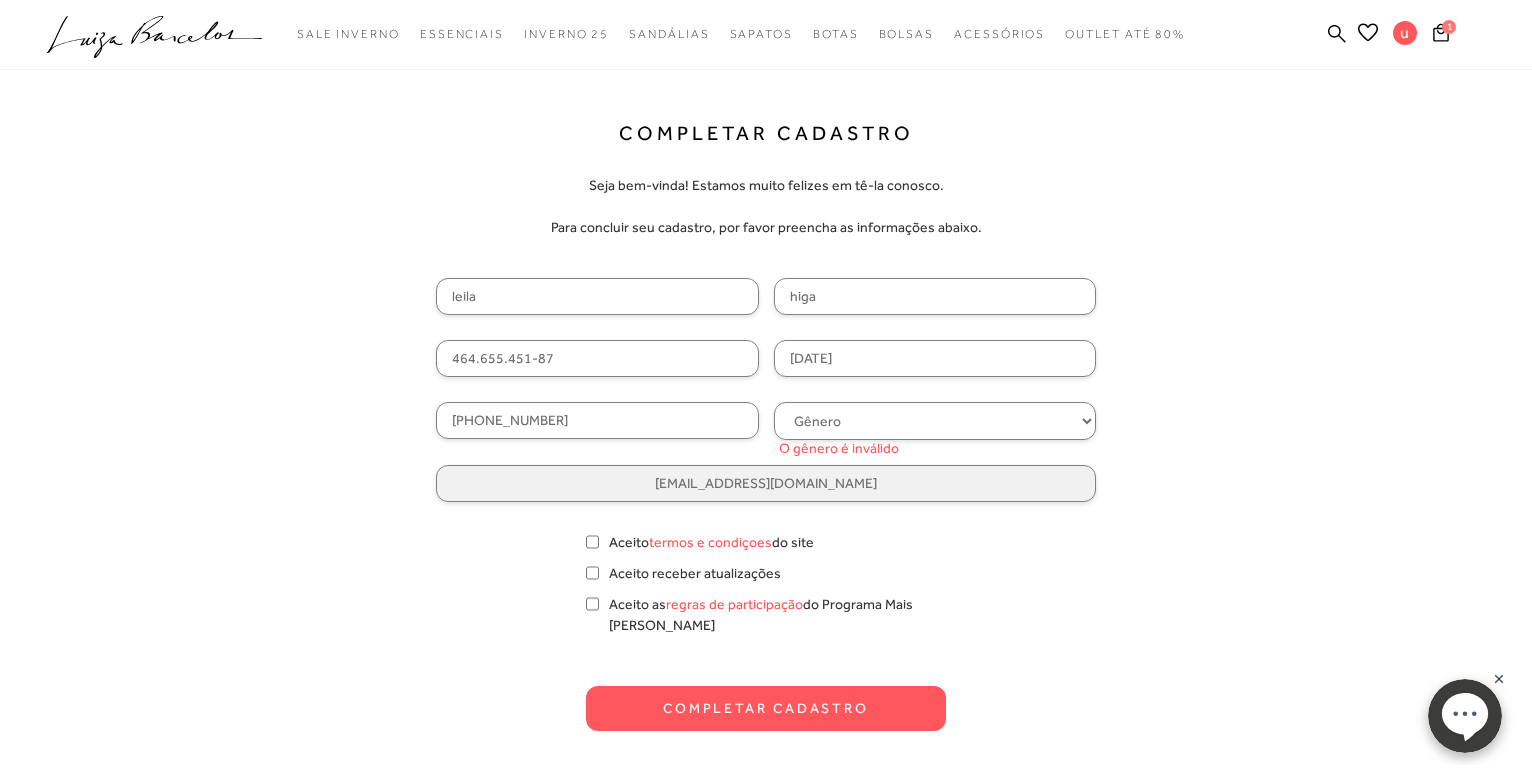 type on "(48) 98415-0558" 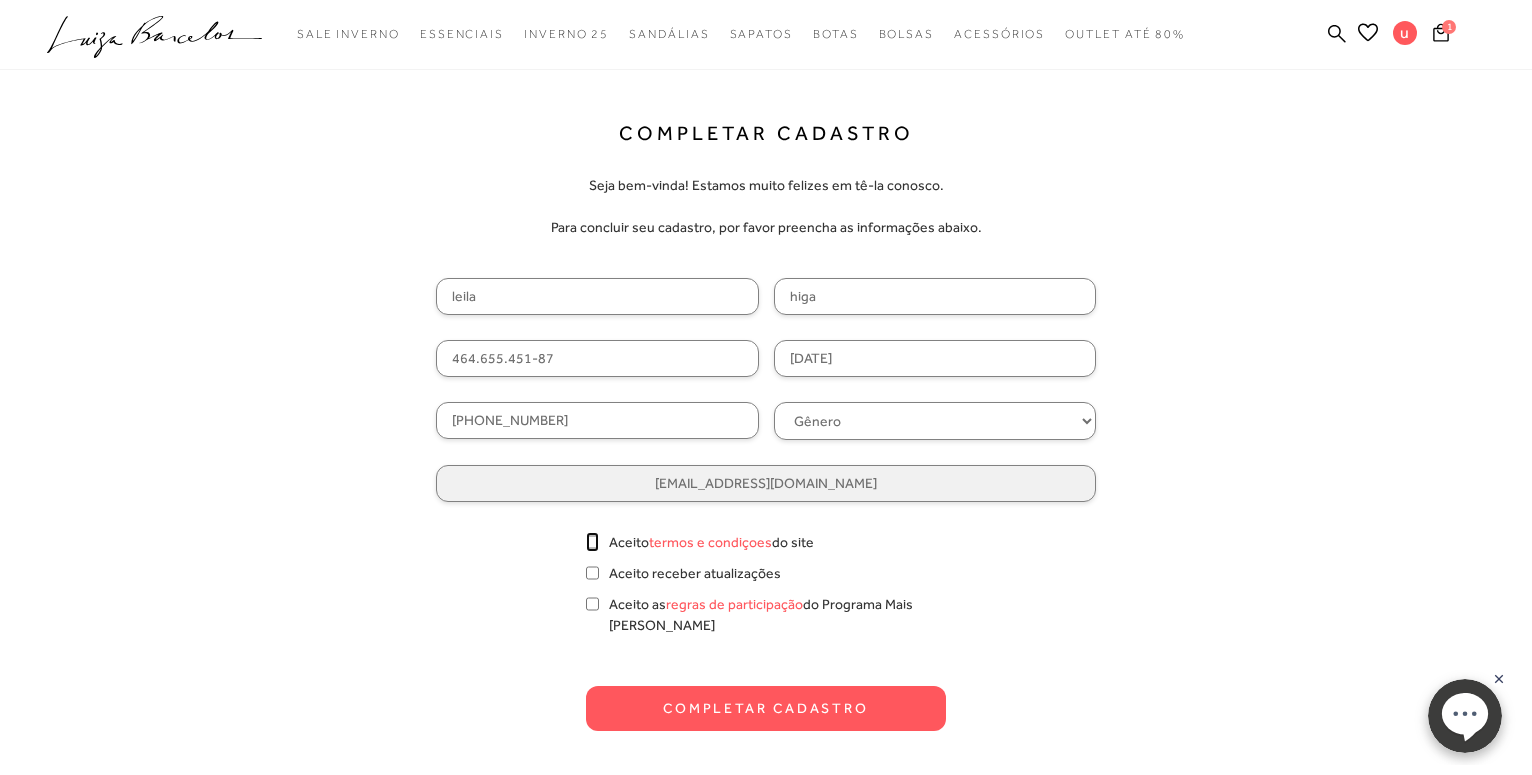 click on "Aceito  termos e condiçoes  do site" at bounding box center (592, 542) 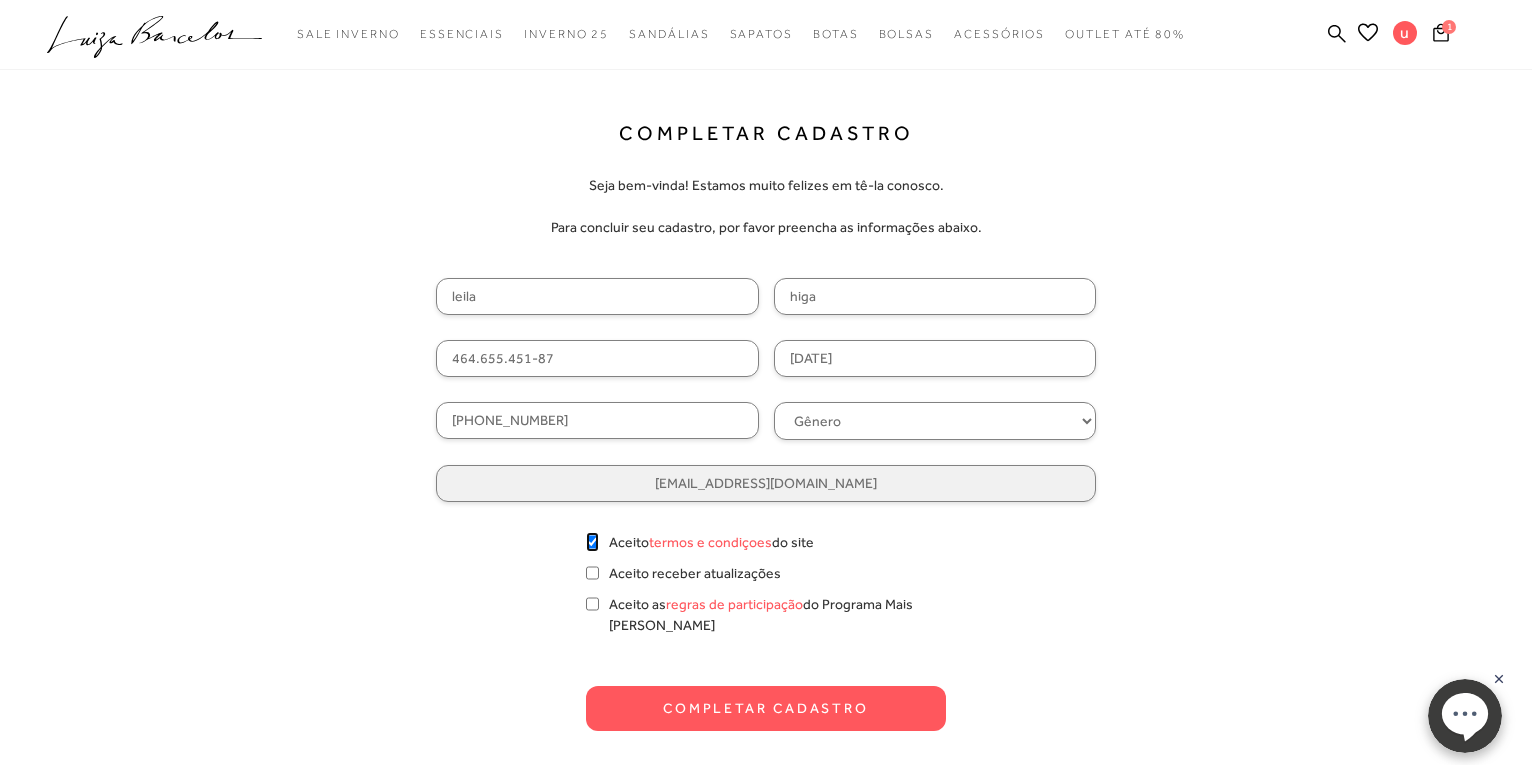 checkbox on "true" 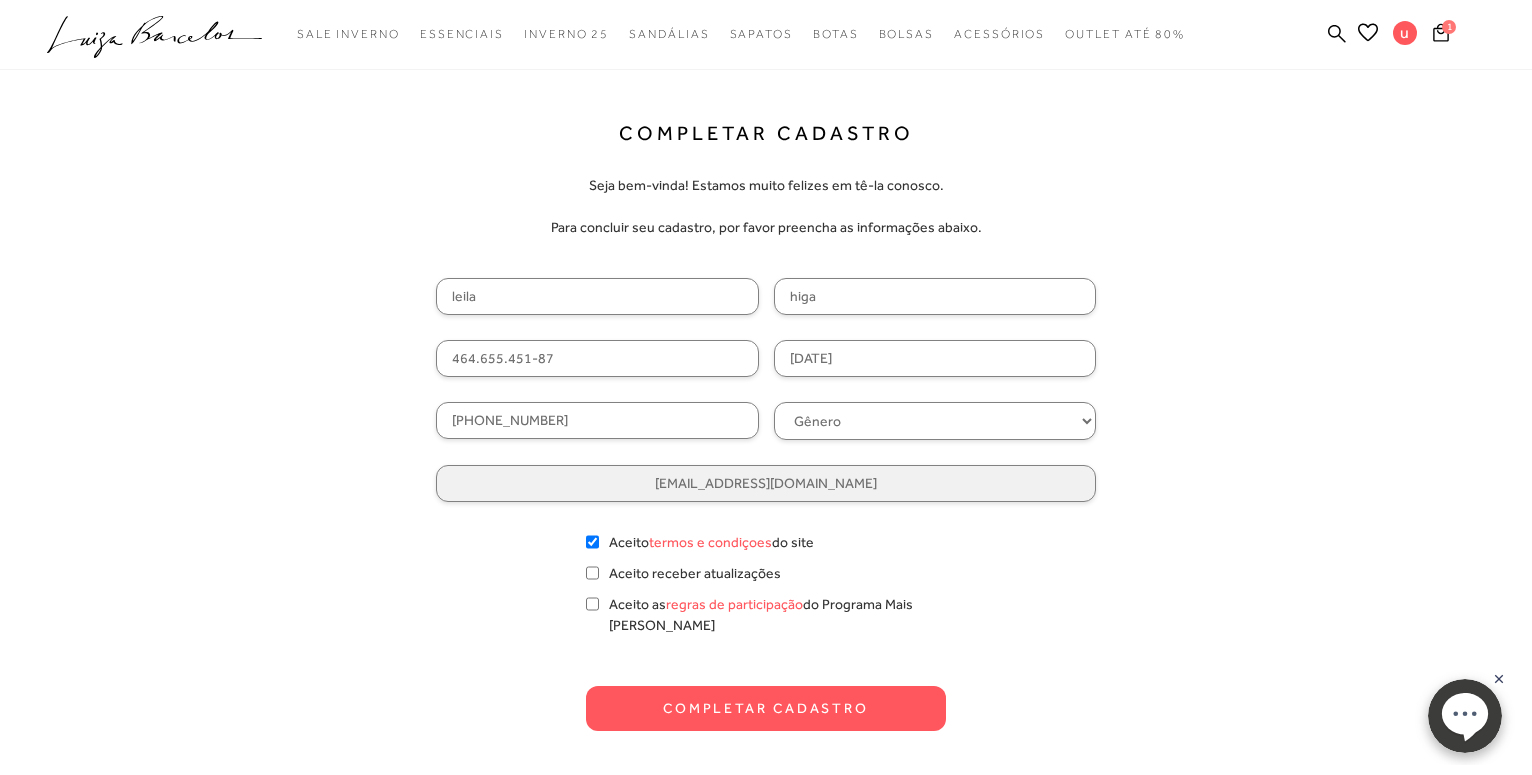 click on "Completar Cadastro" at bounding box center [766, 708] 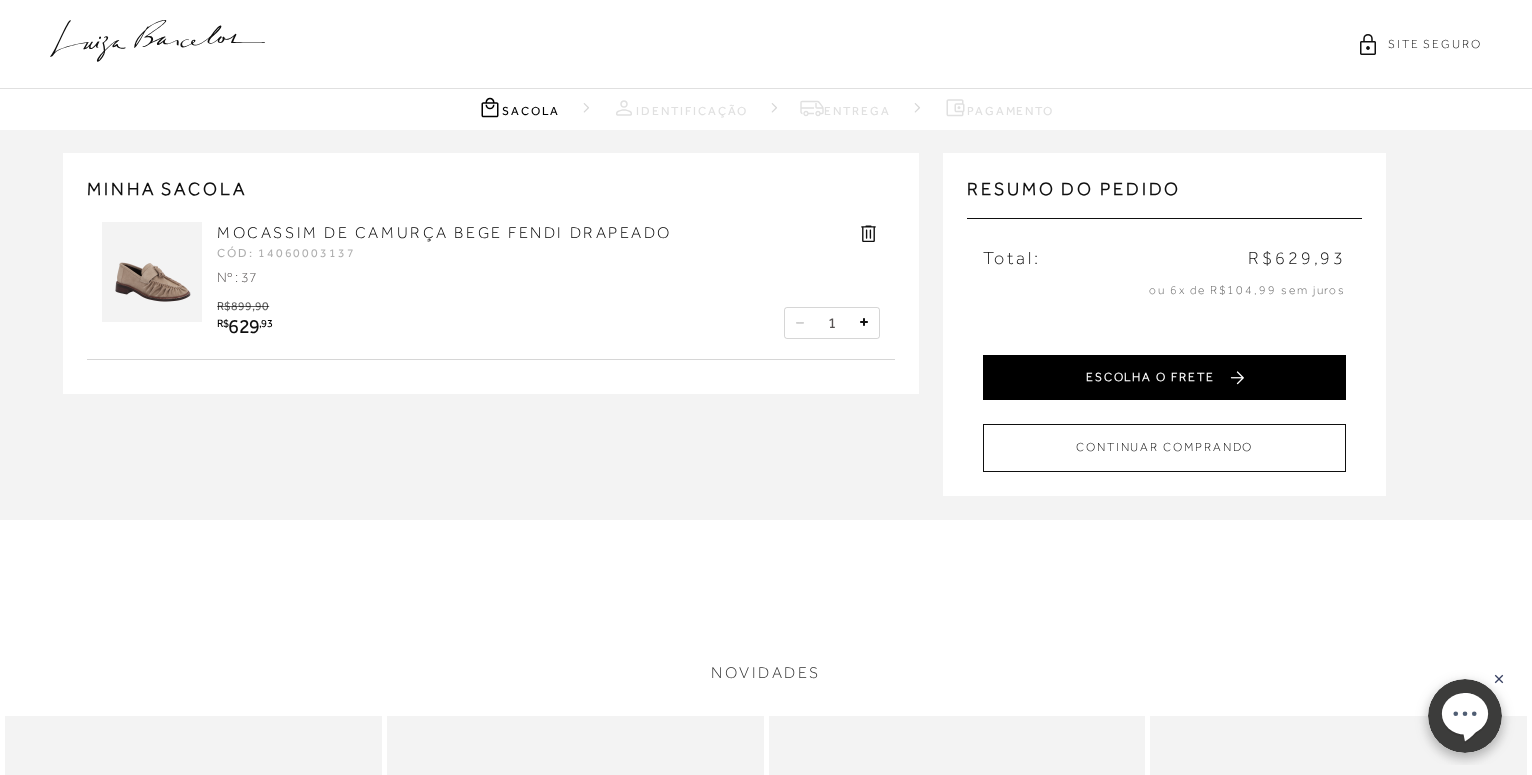 click on "ESCOLHA O FRETE" at bounding box center (1164, 377) 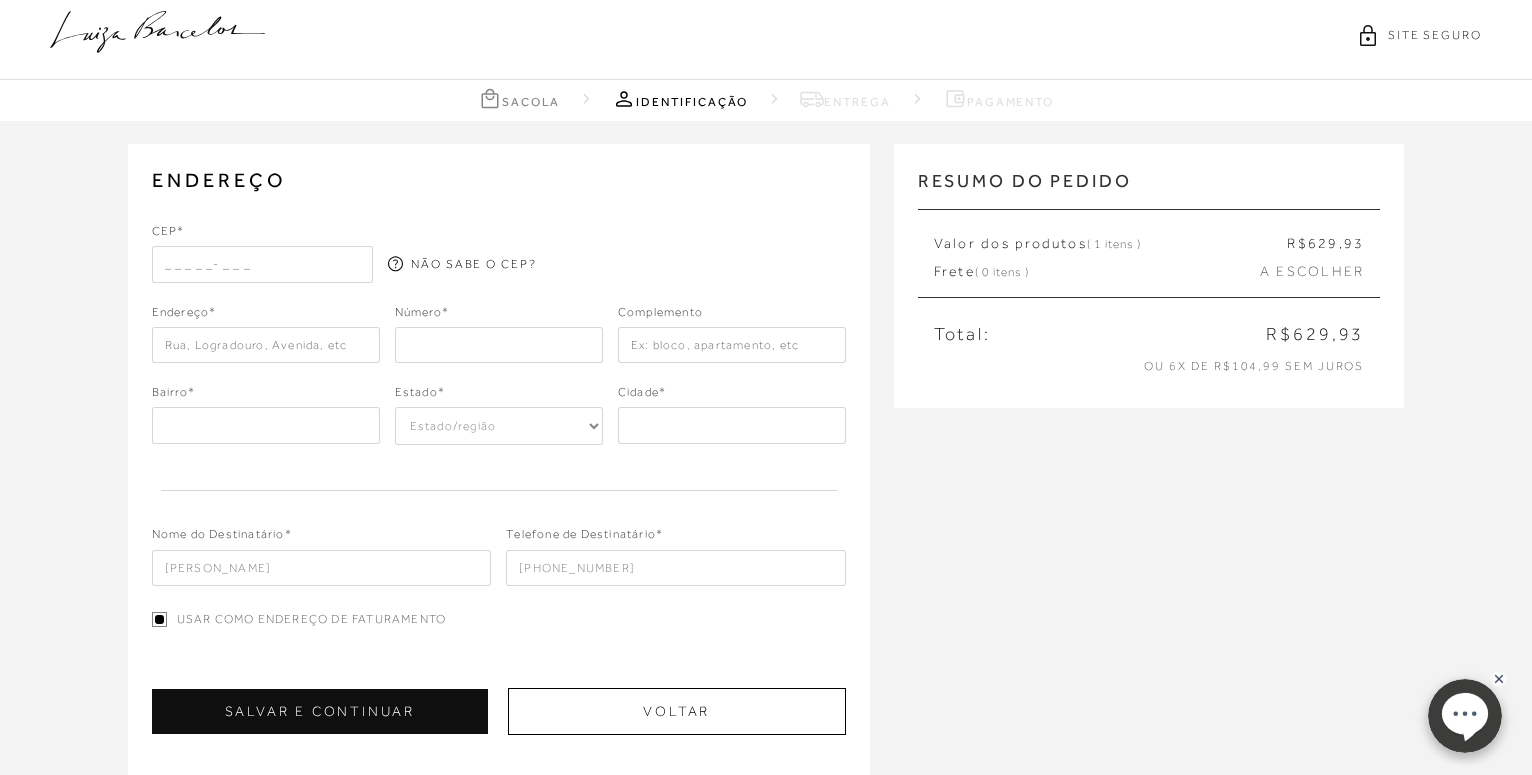 scroll, scrollTop: 0, scrollLeft: 0, axis: both 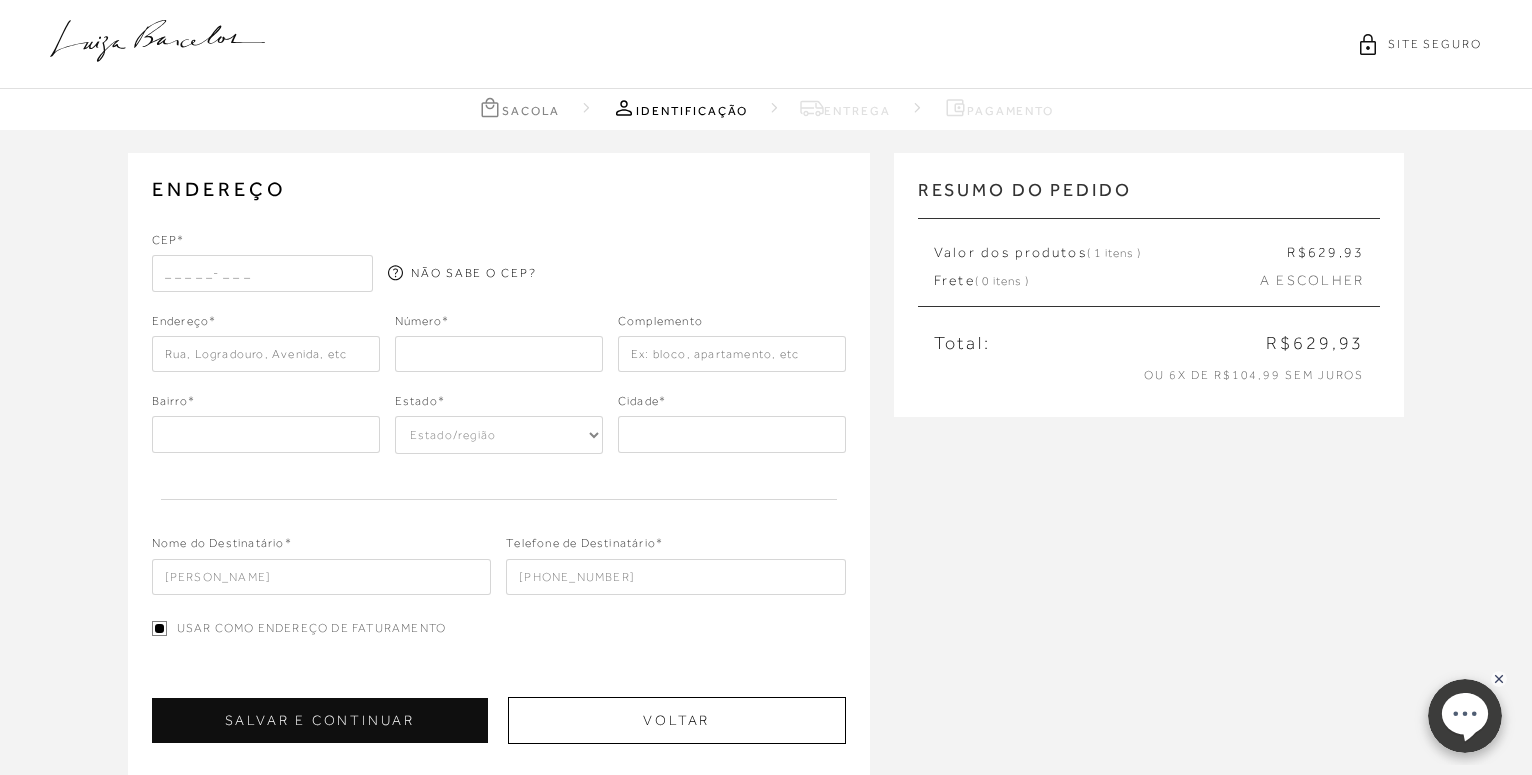 click at bounding box center (499, 354) 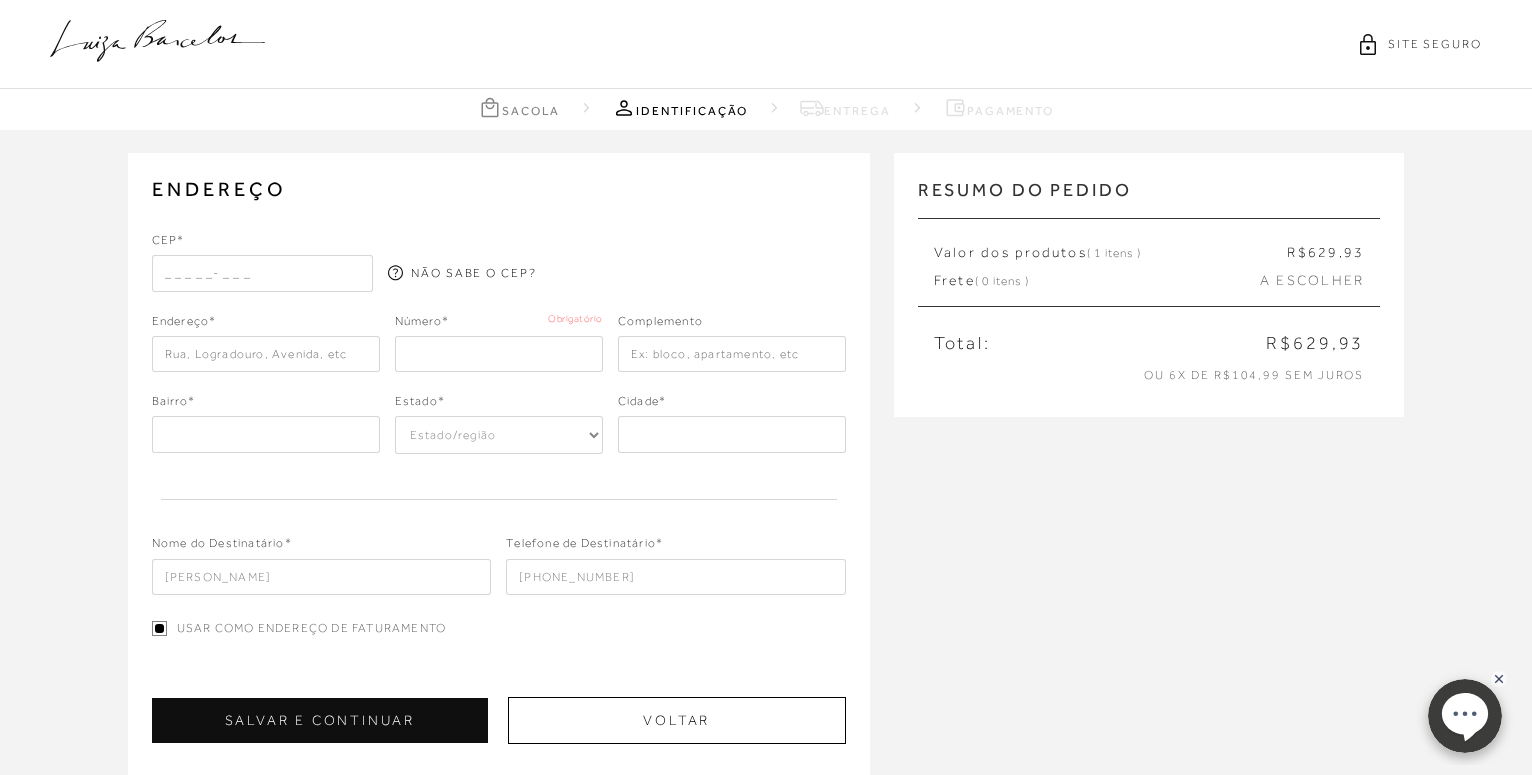 click at bounding box center (262, 273) 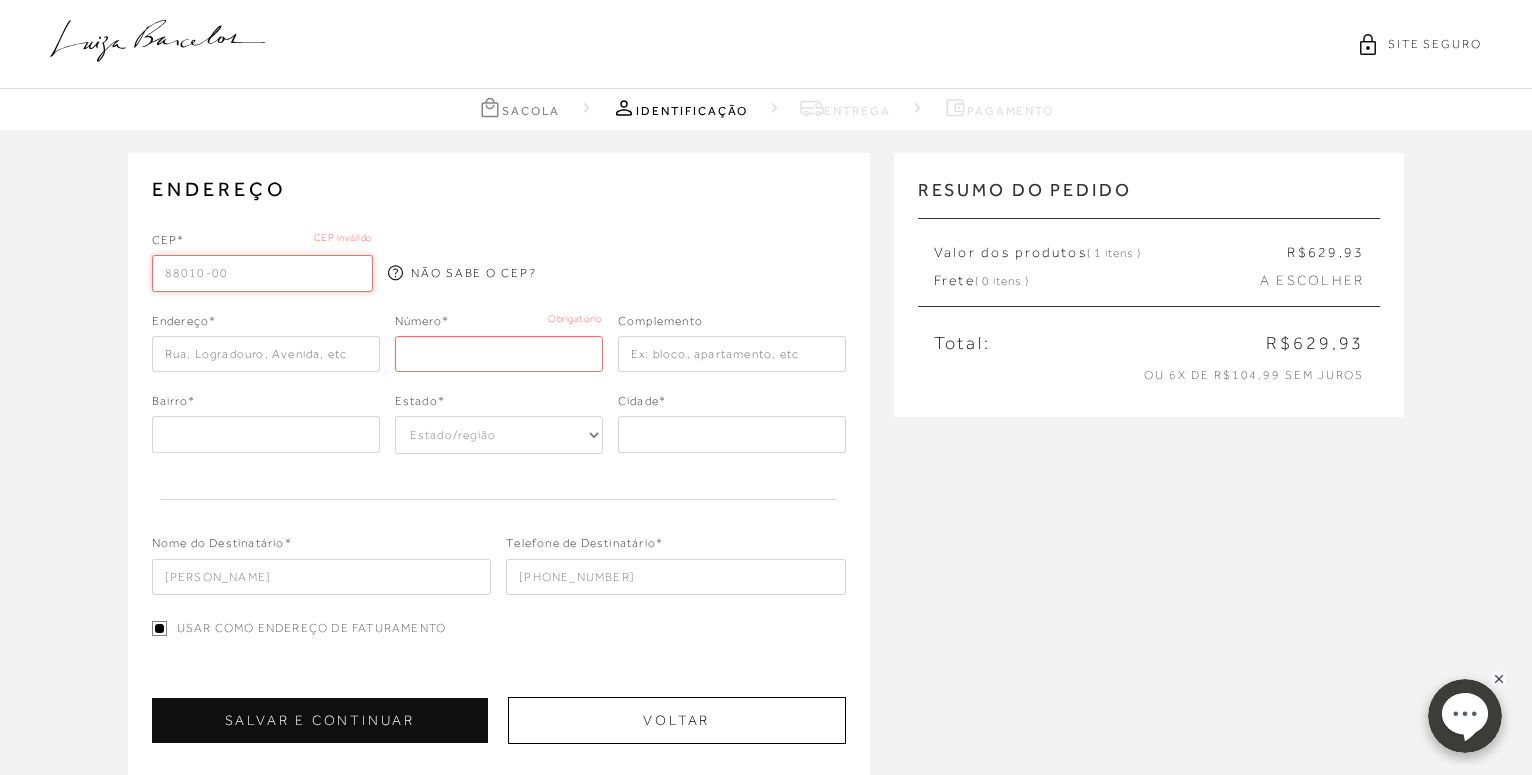 type on "88010-001" 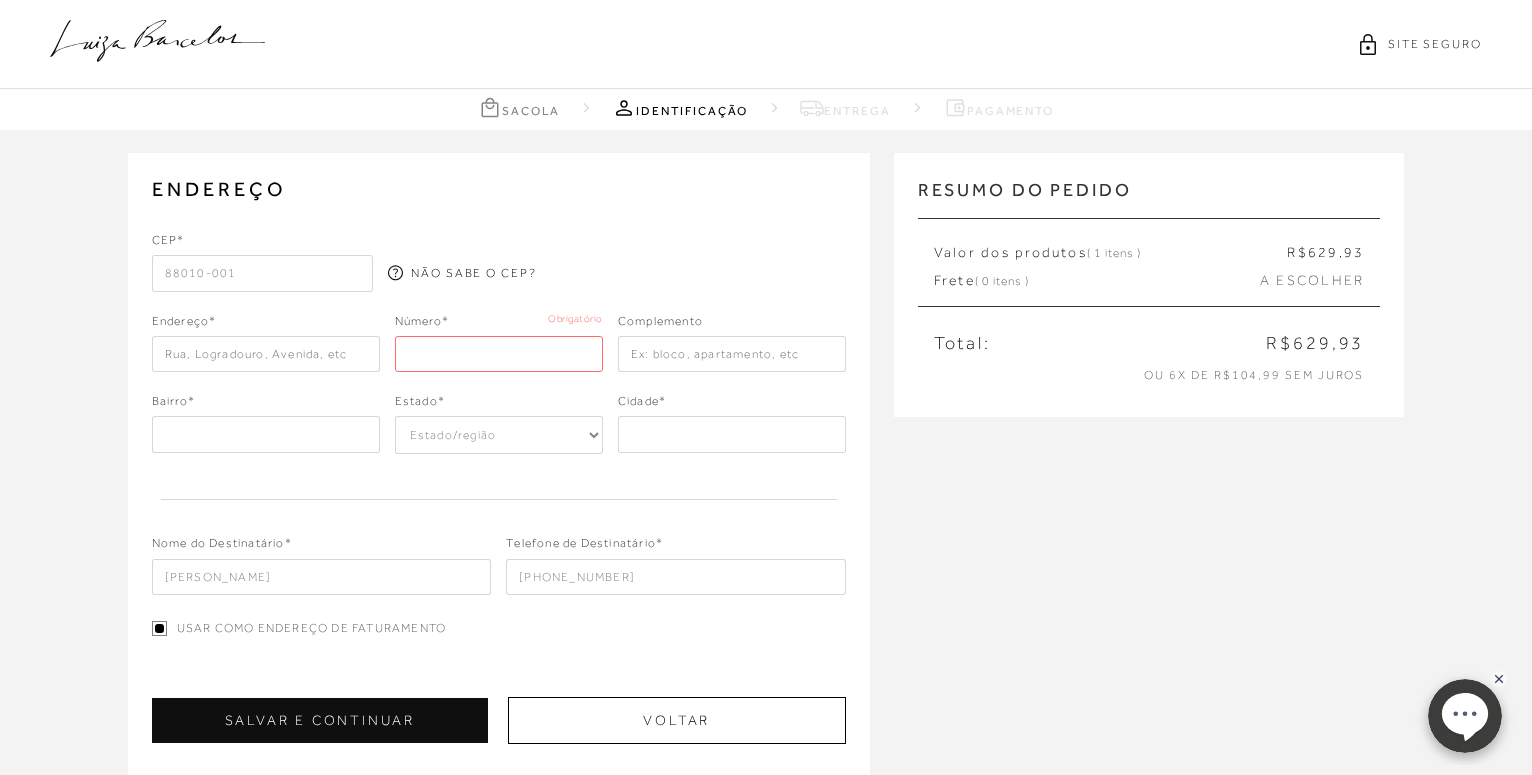 type on "Rua Felipe Schmidt" 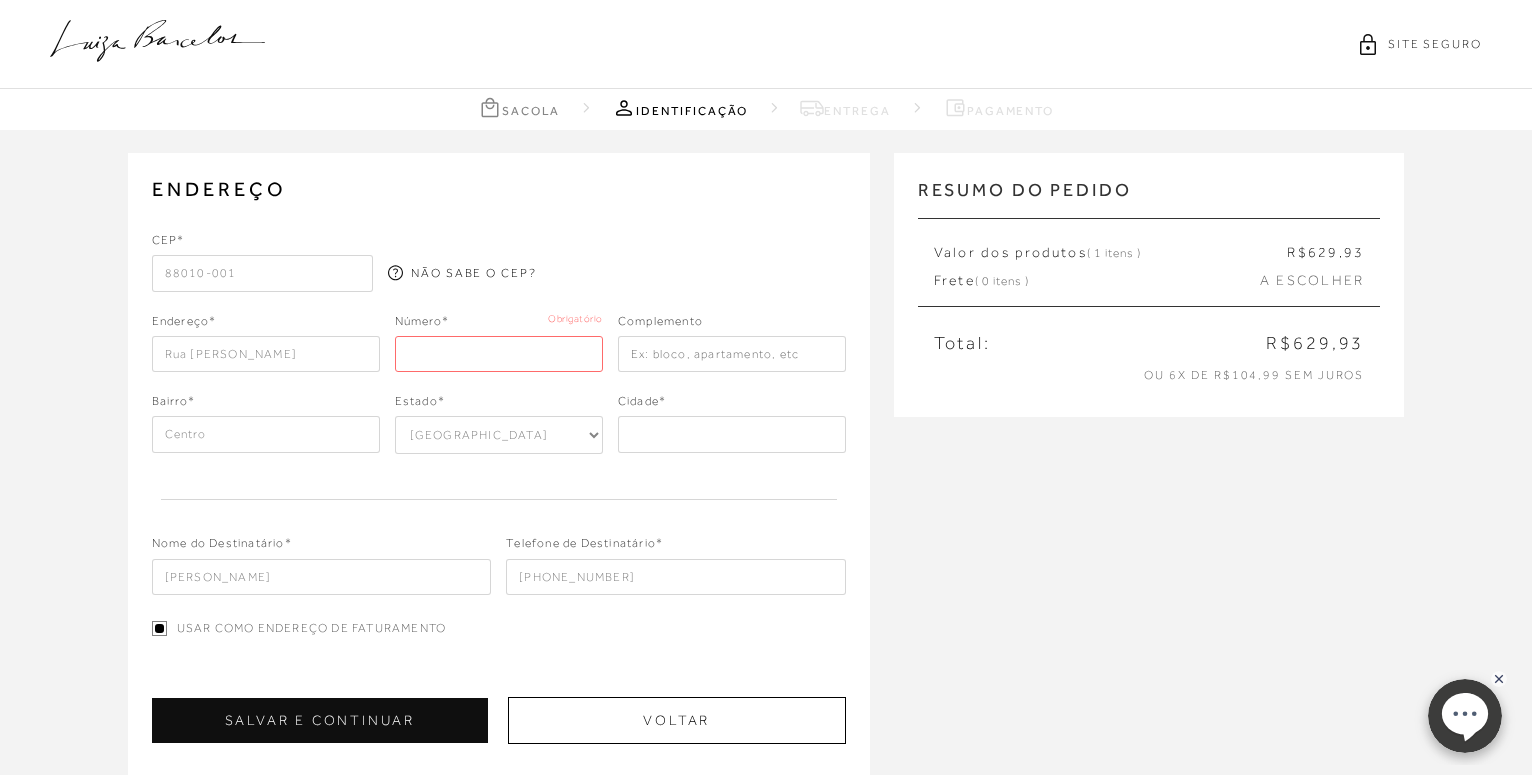 type on "Florianópolis" 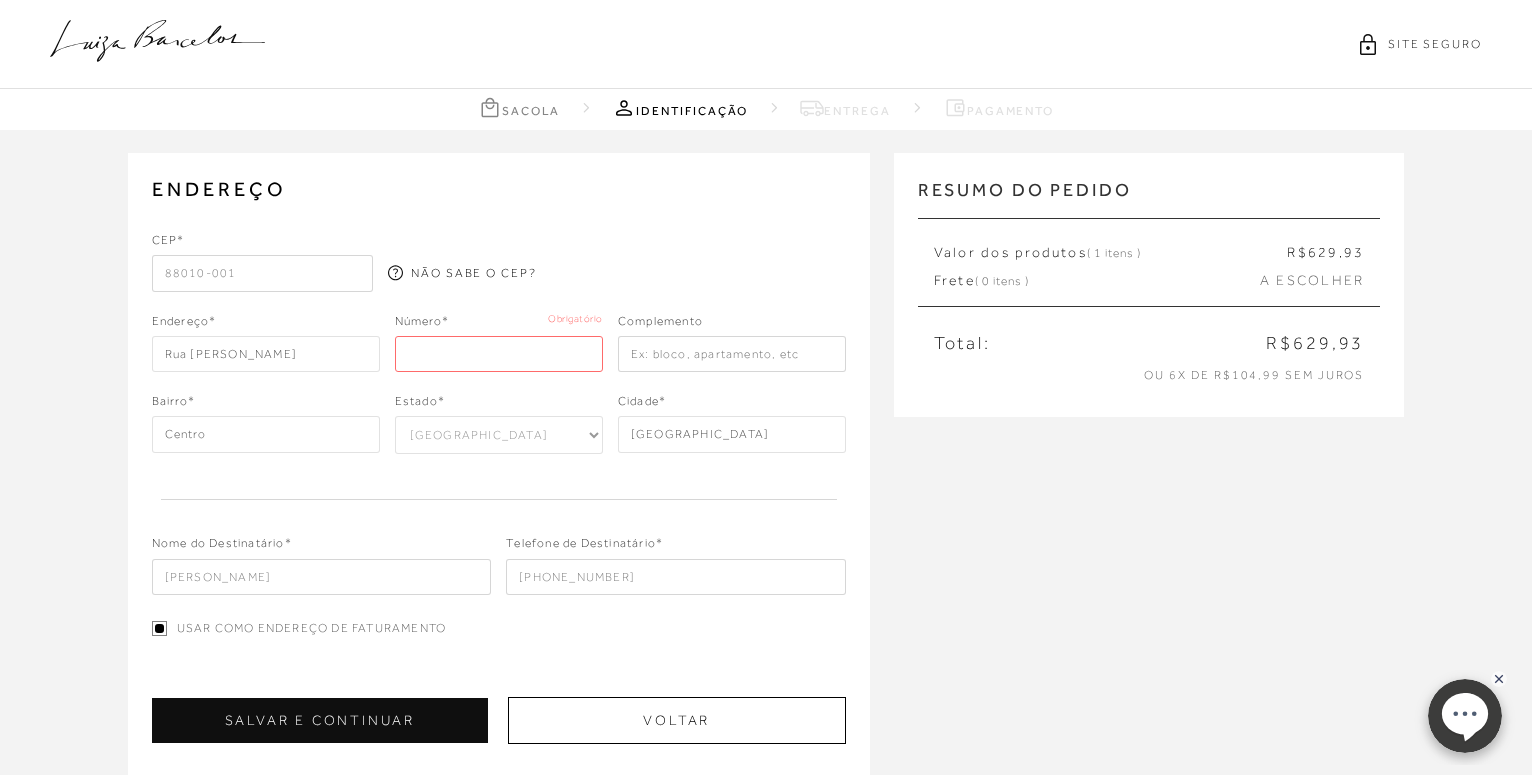 type on "88010-001" 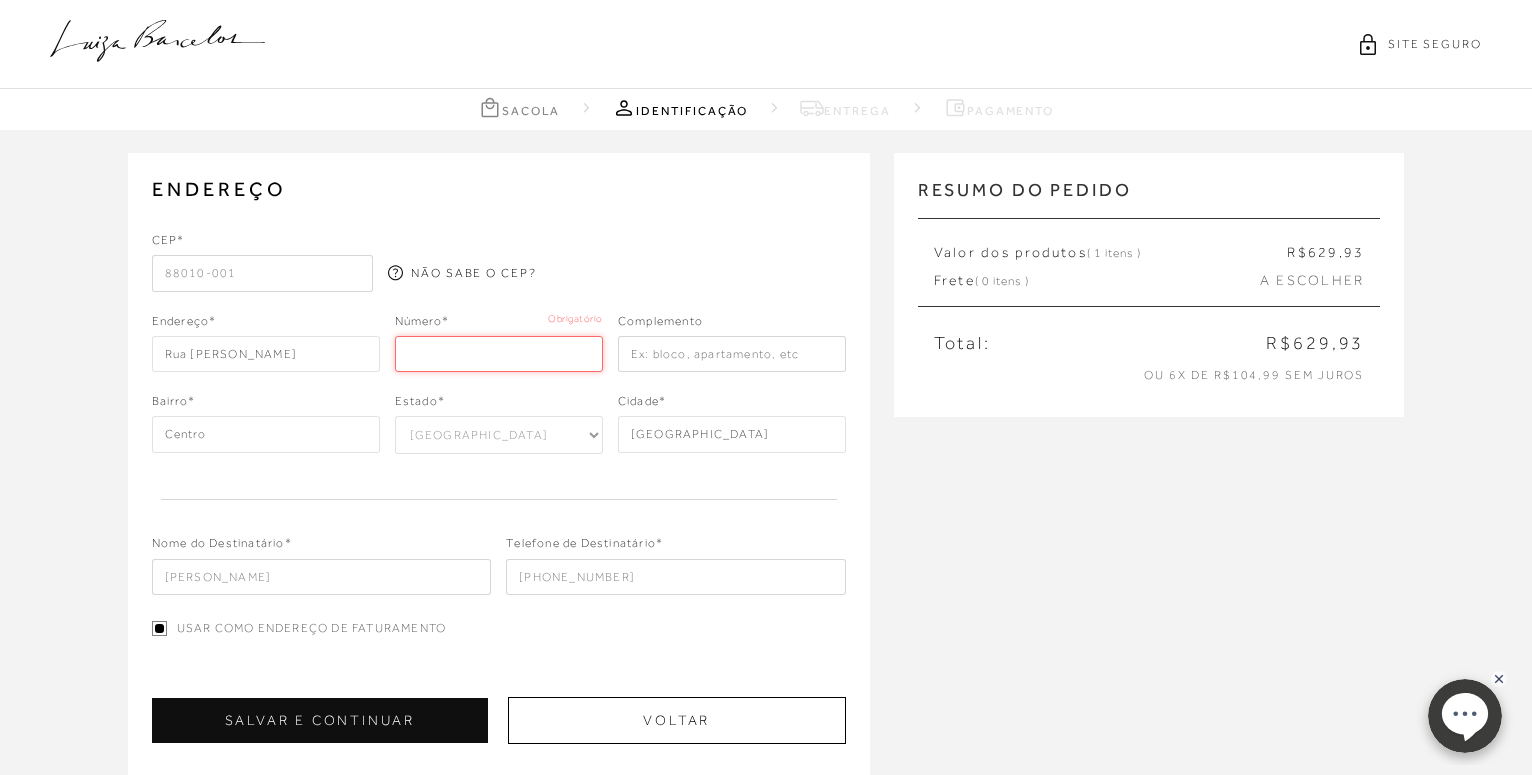 click at bounding box center [499, 354] 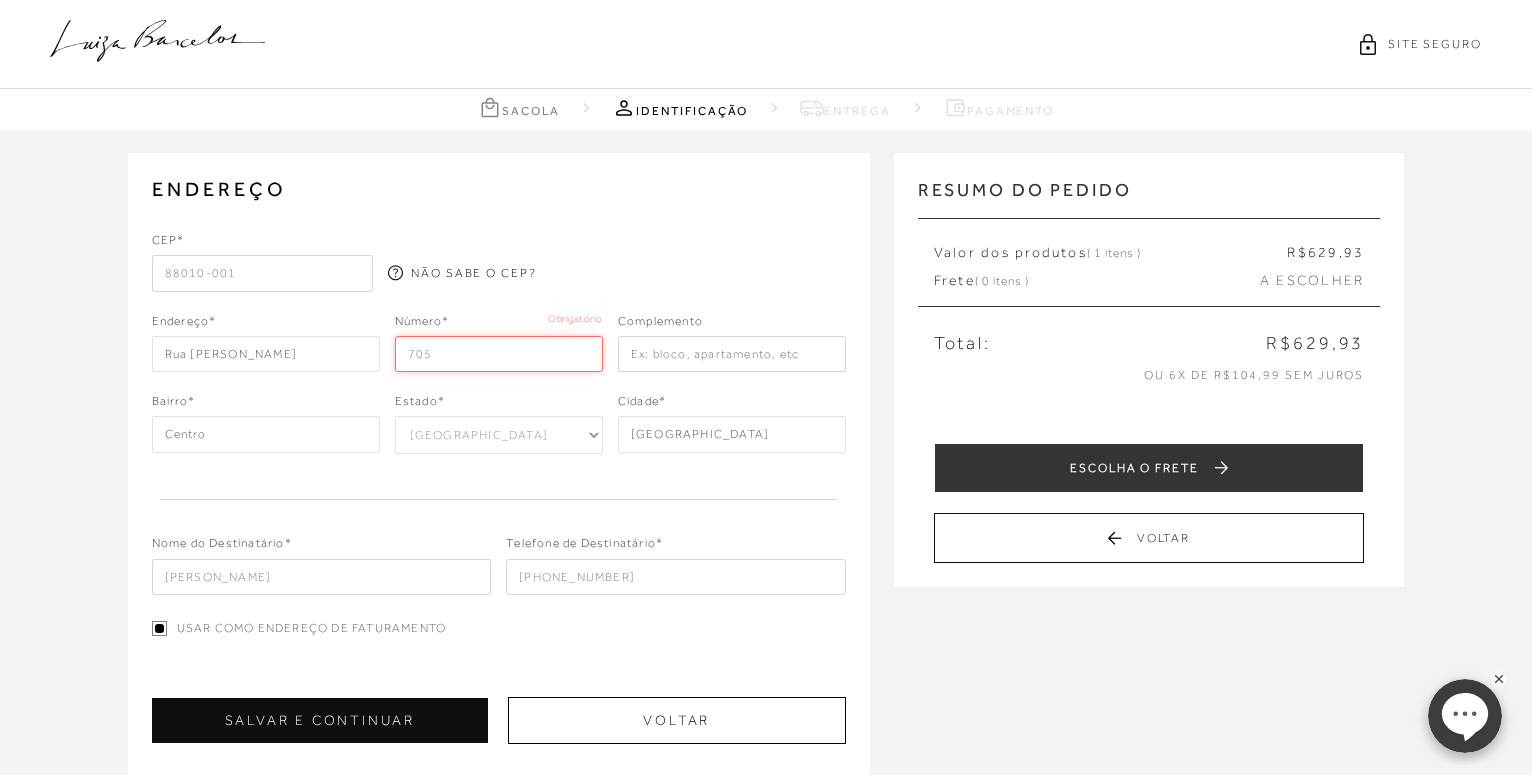 type on "705" 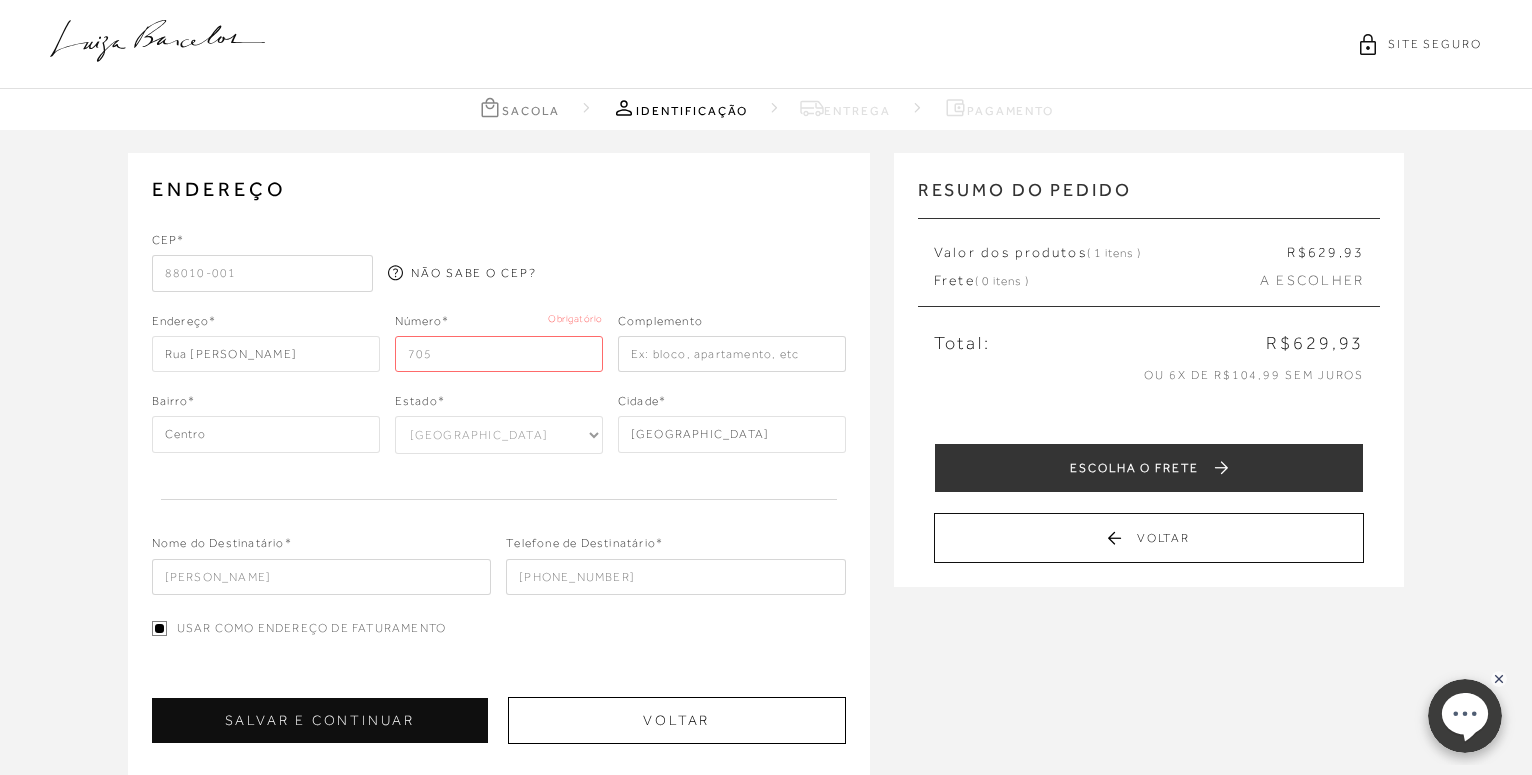 click at bounding box center [732, 354] 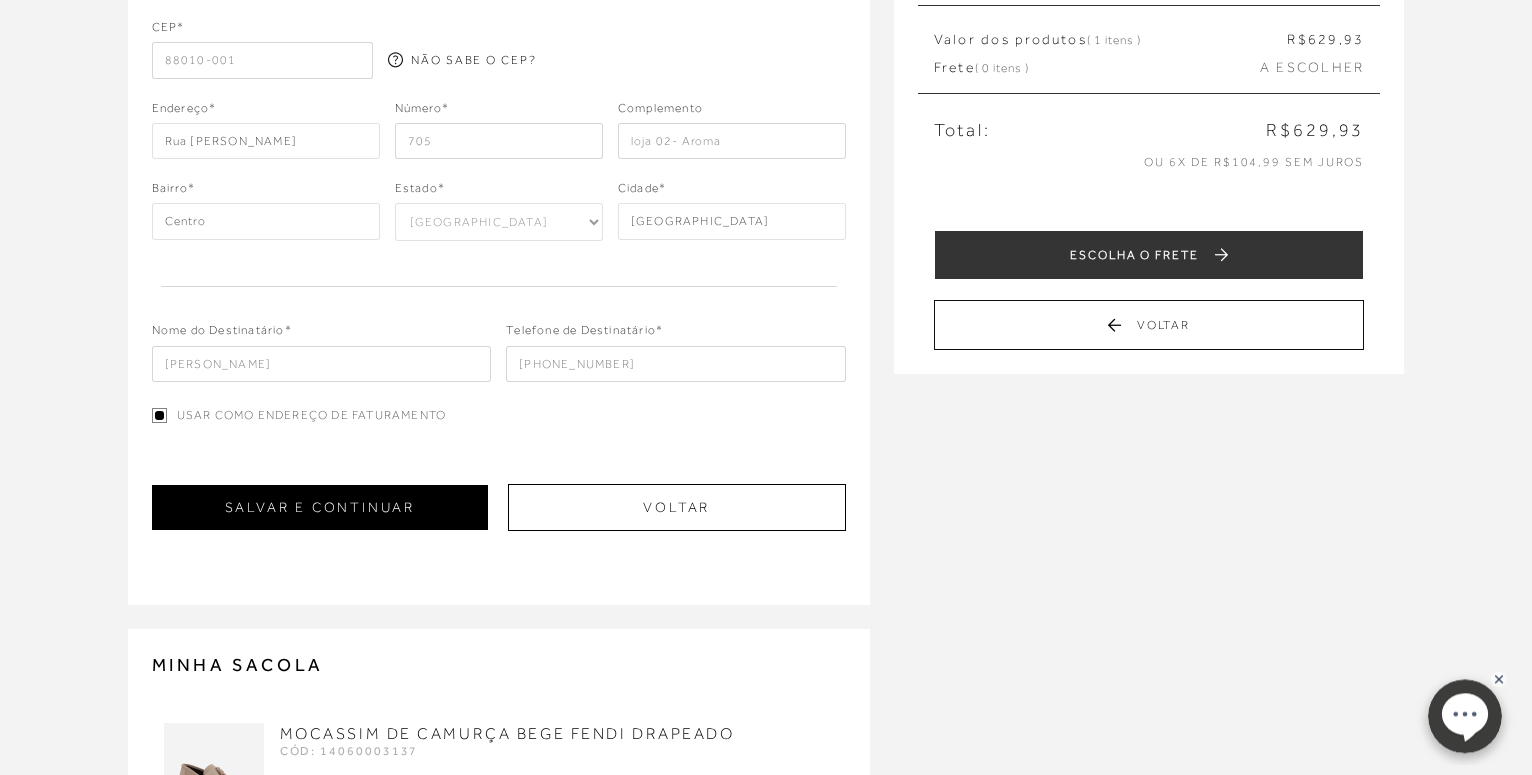 scroll, scrollTop: 306, scrollLeft: 0, axis: vertical 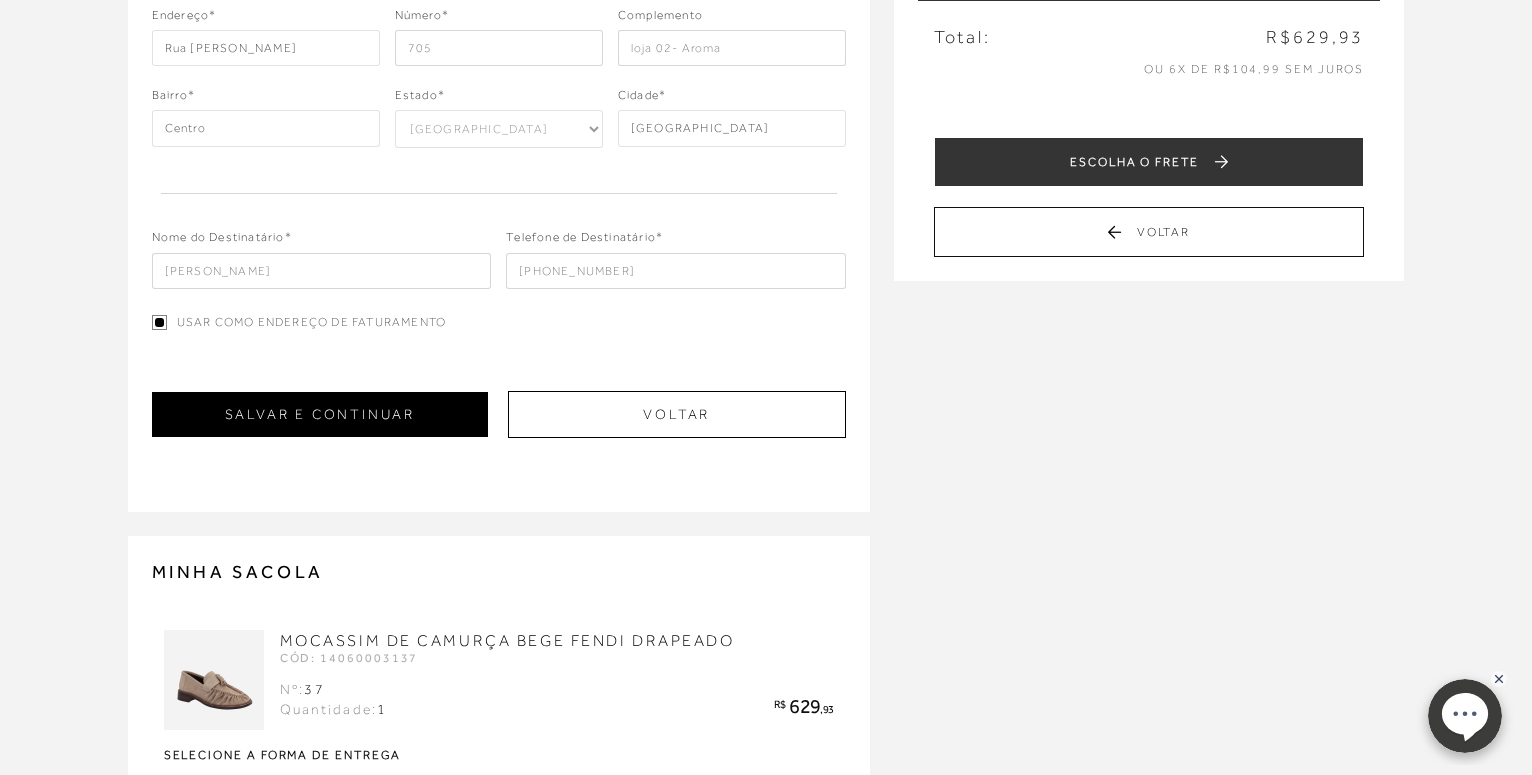 type on "loja 02 Aroma" 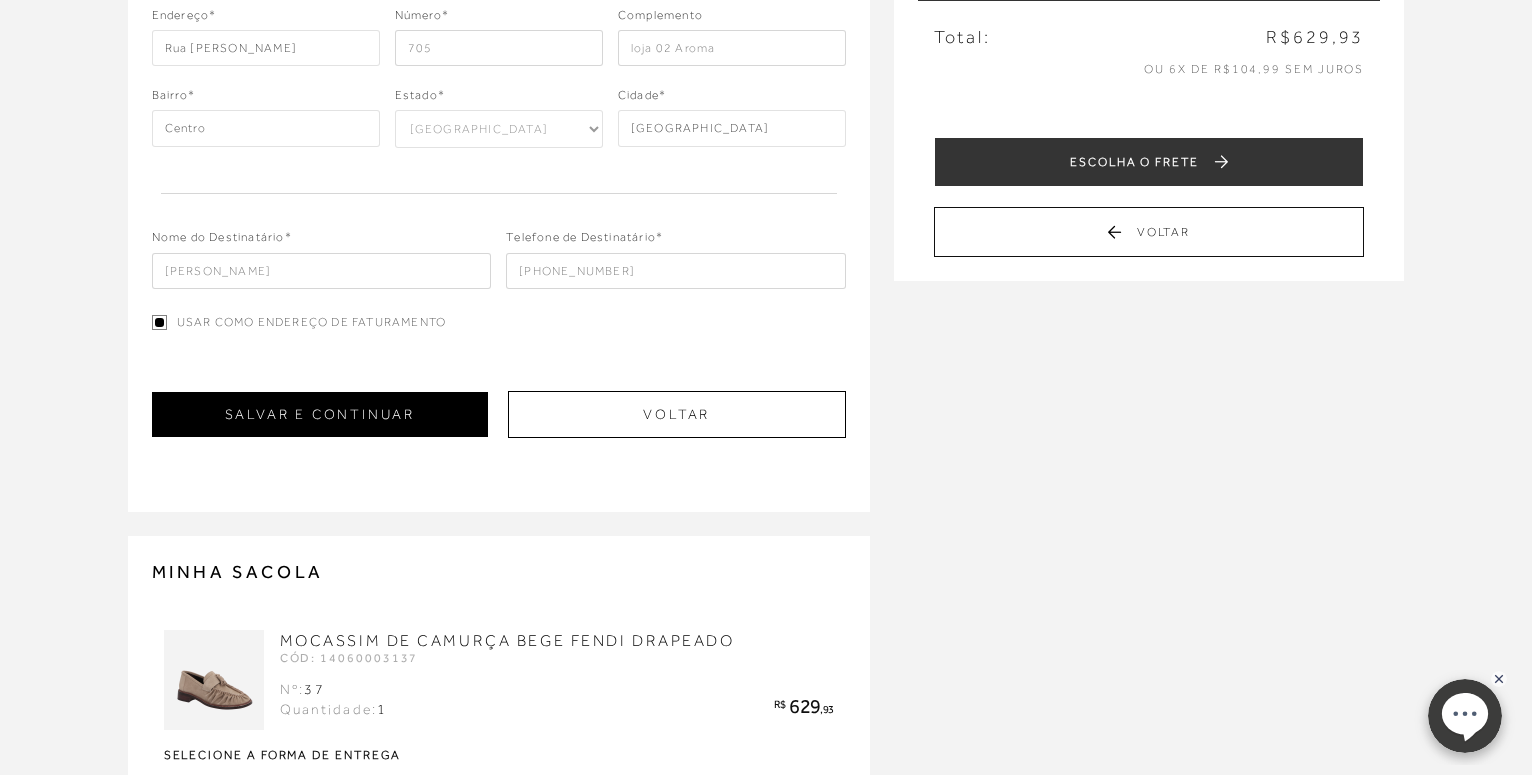 click on "SALVAR E CONTINUAR" at bounding box center [320, 414] 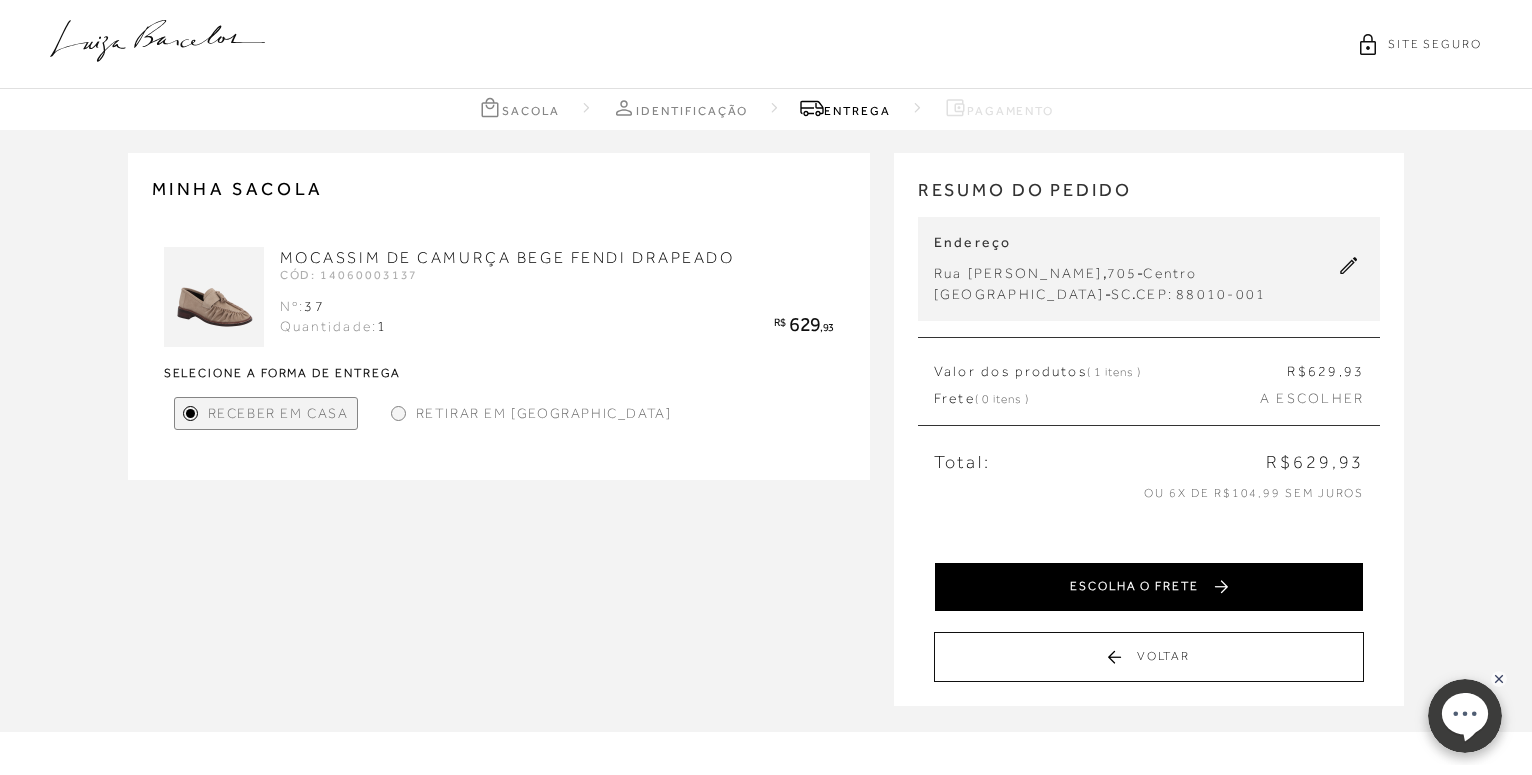 click on "ESCOLHA O FRETE" at bounding box center (1149, 587) 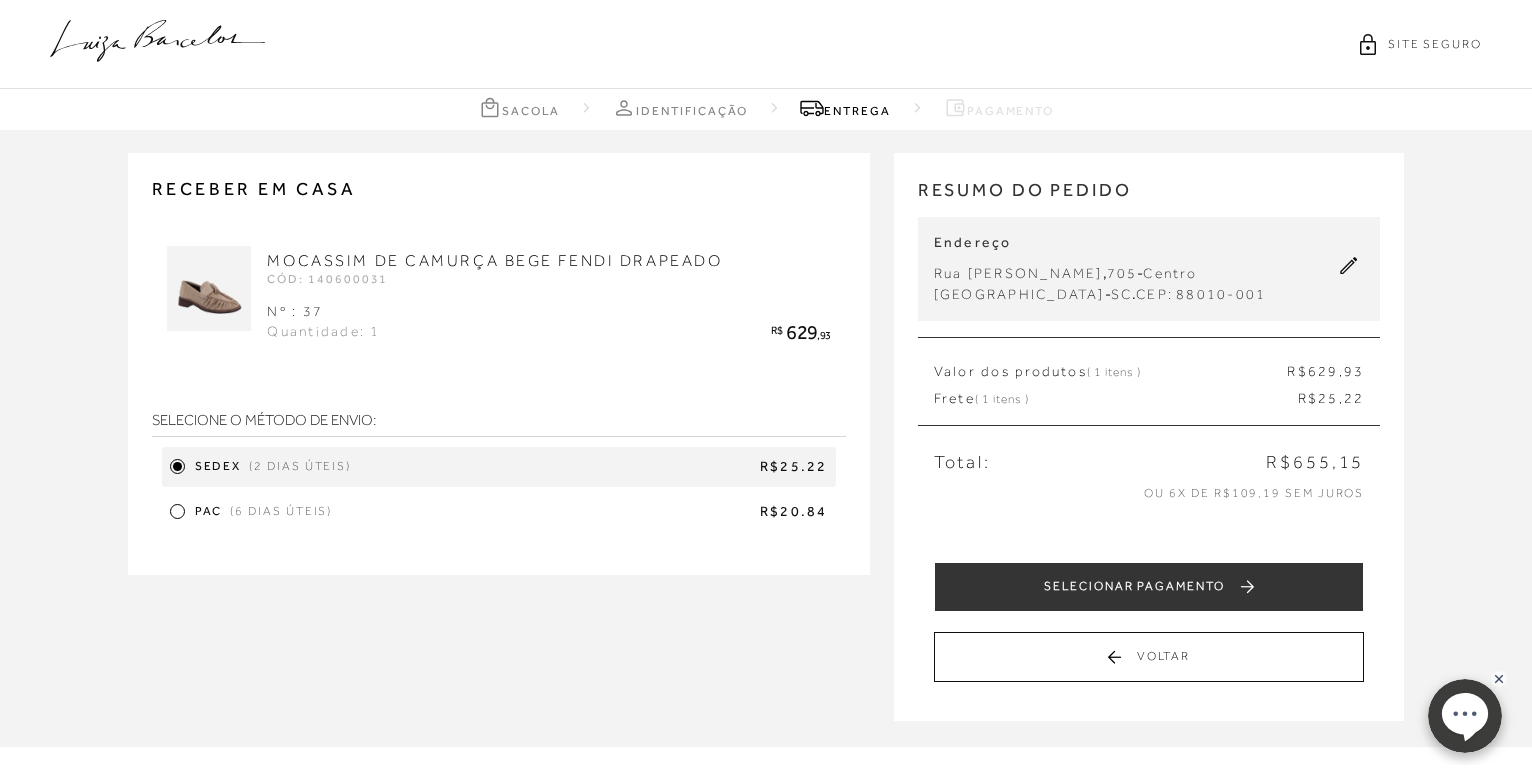 click at bounding box center [177, 511] 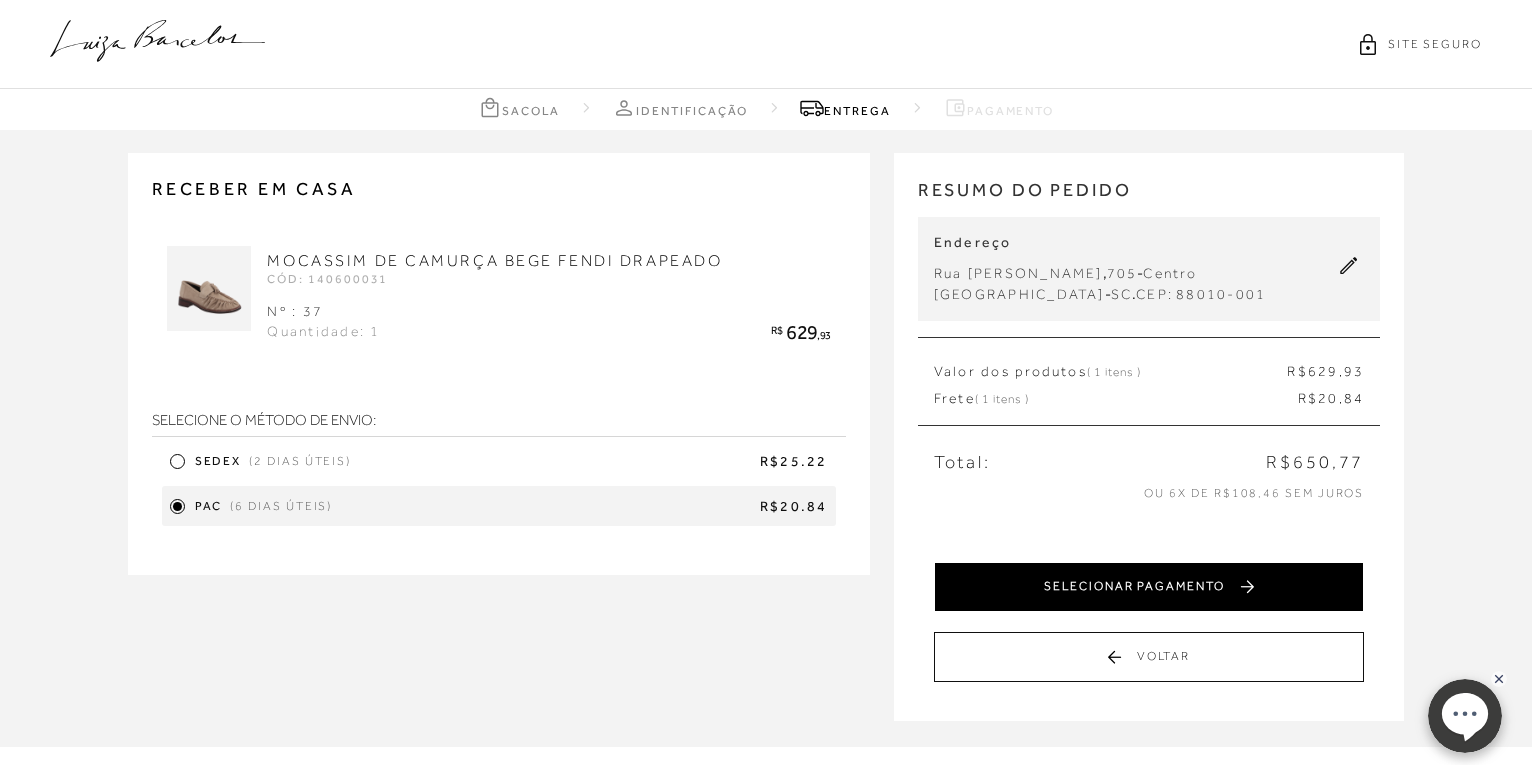 click on "SELECIONAR PAGAMENTO" at bounding box center [1149, 587] 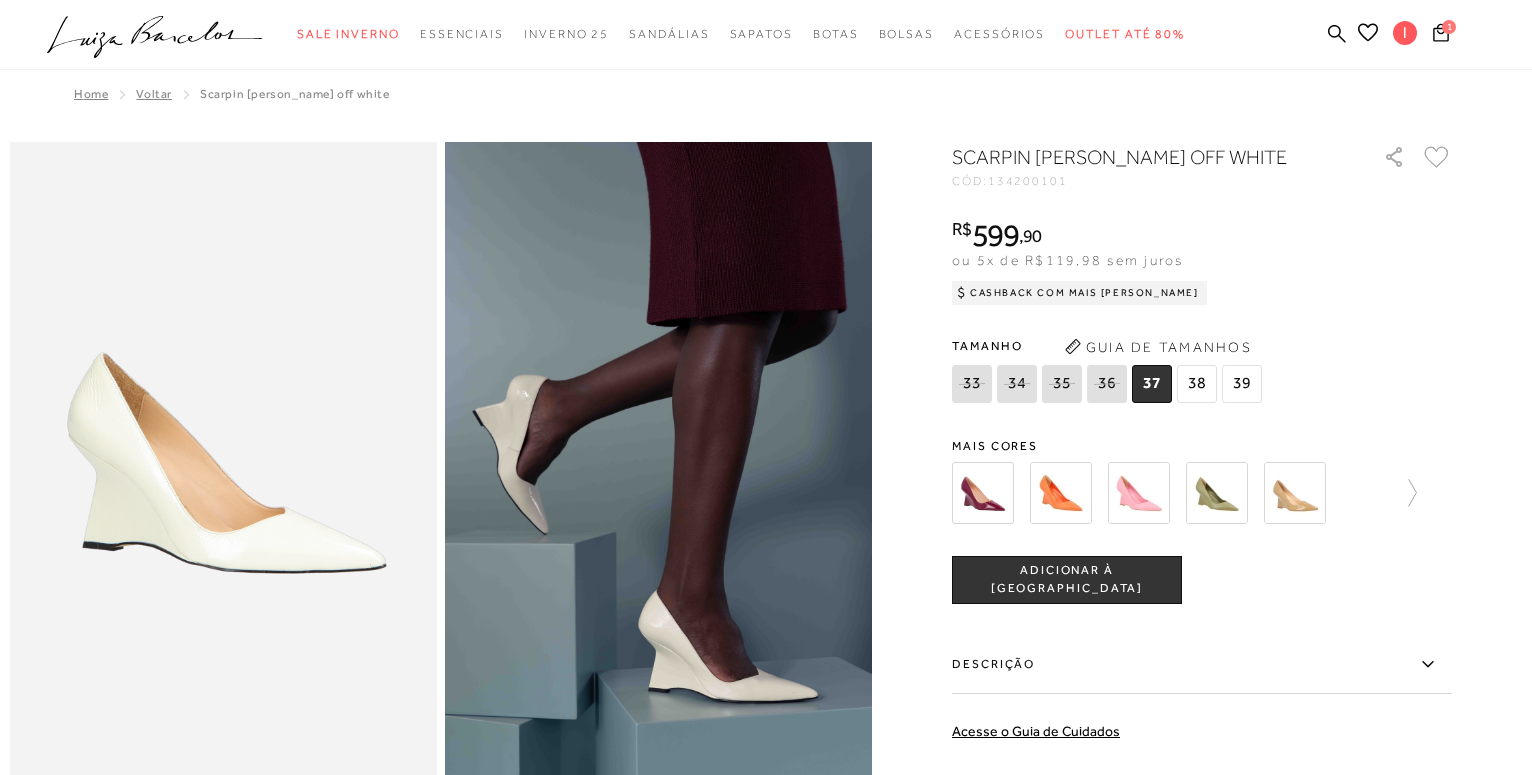 scroll, scrollTop: 0, scrollLeft: 0, axis: both 